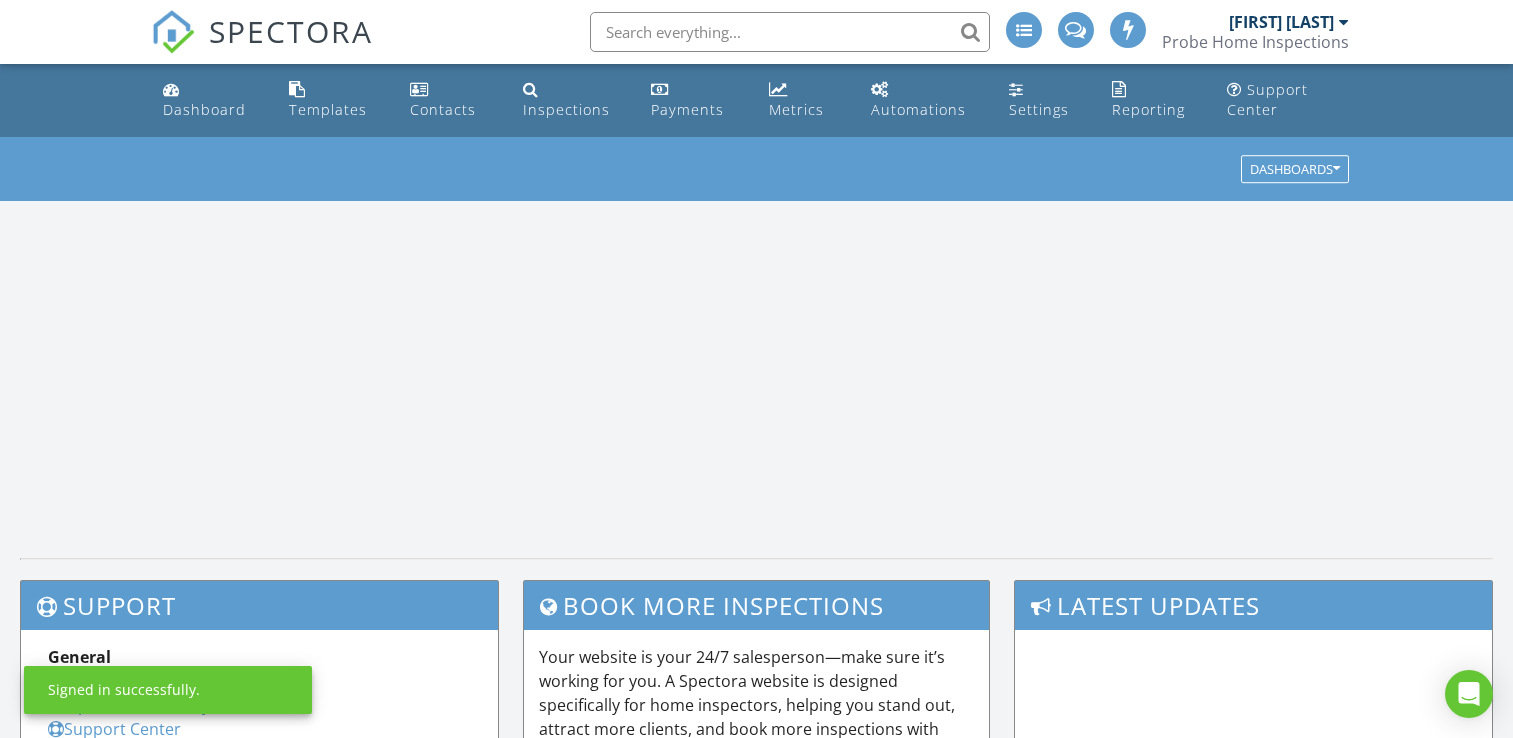 scroll, scrollTop: 0, scrollLeft: 0, axis: both 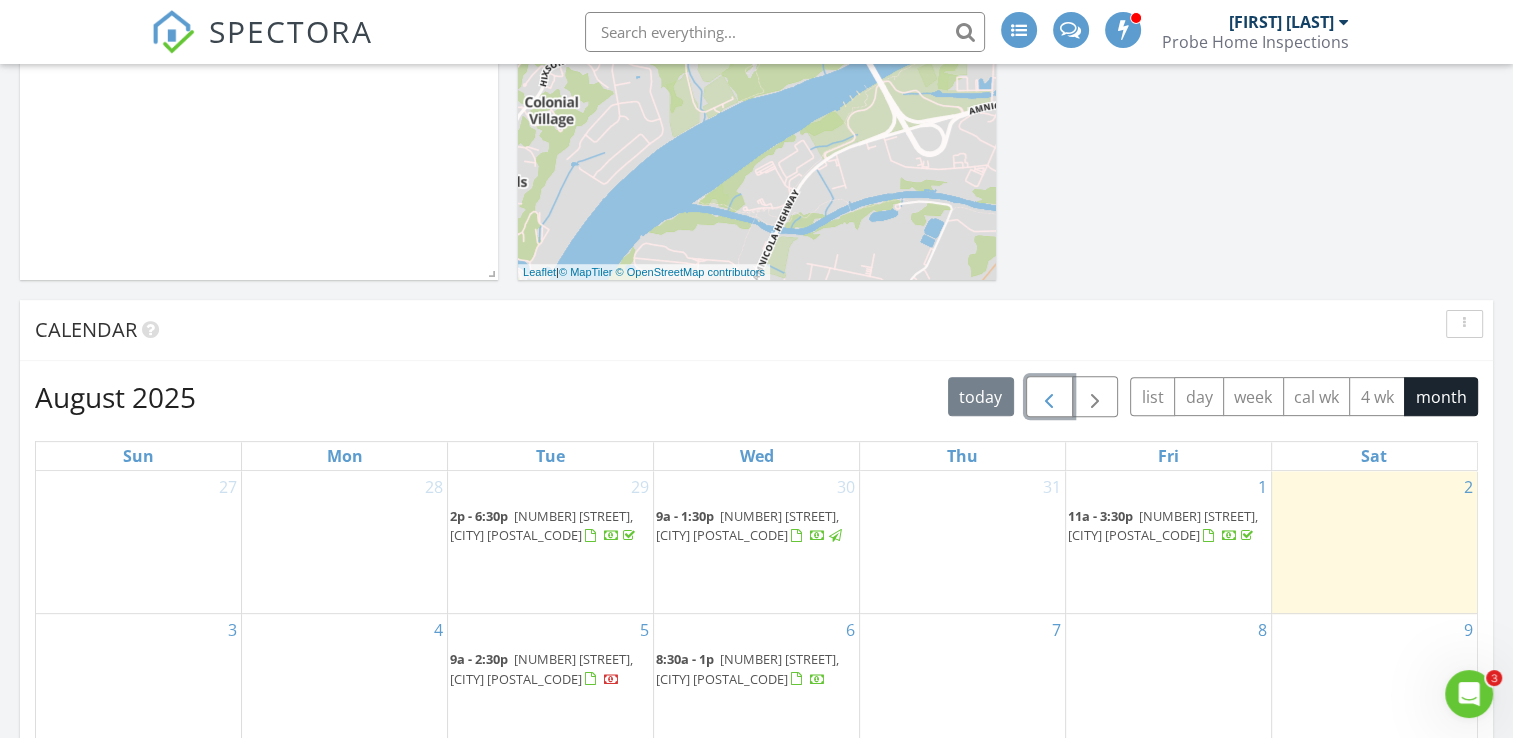 click at bounding box center [1049, 397] 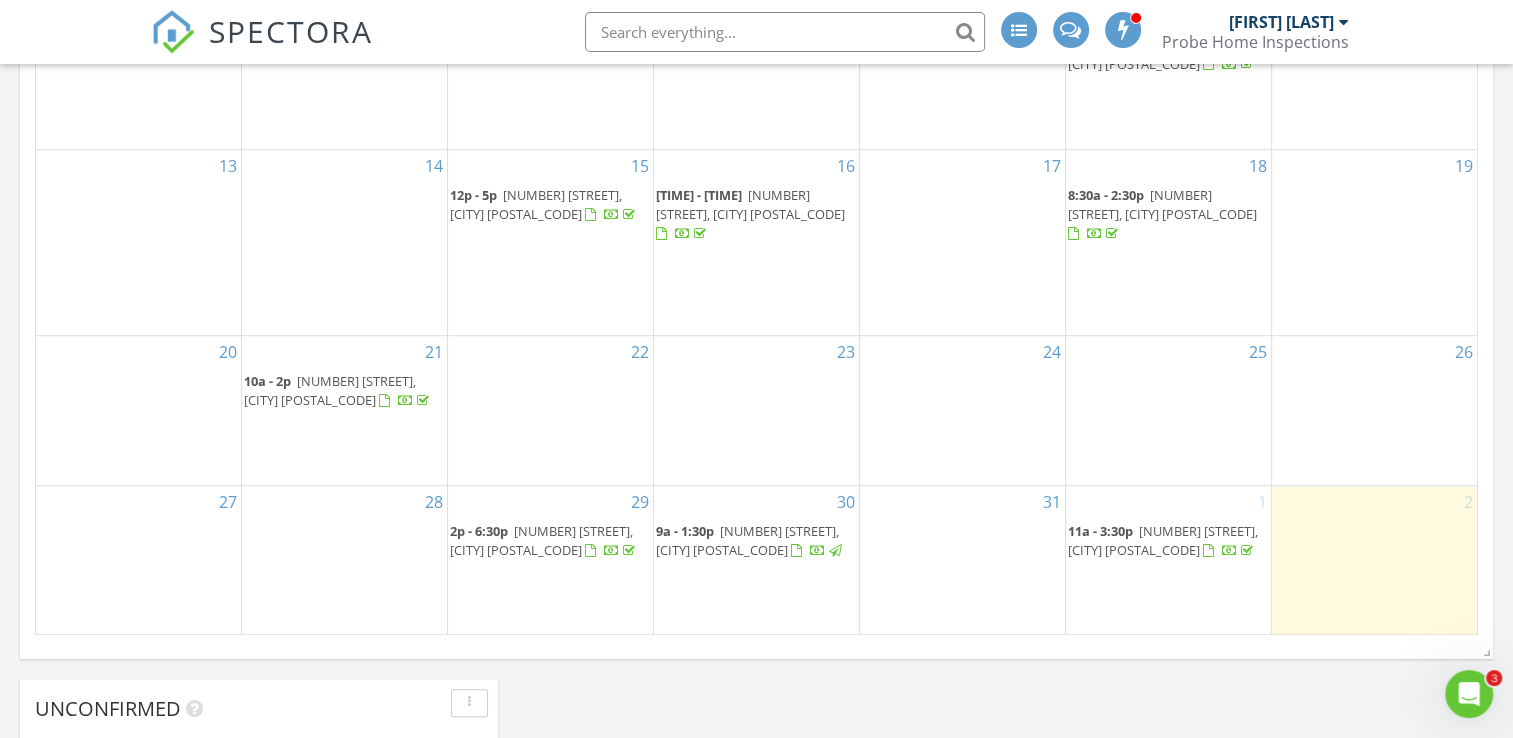 scroll, scrollTop: 1200, scrollLeft: 0, axis: vertical 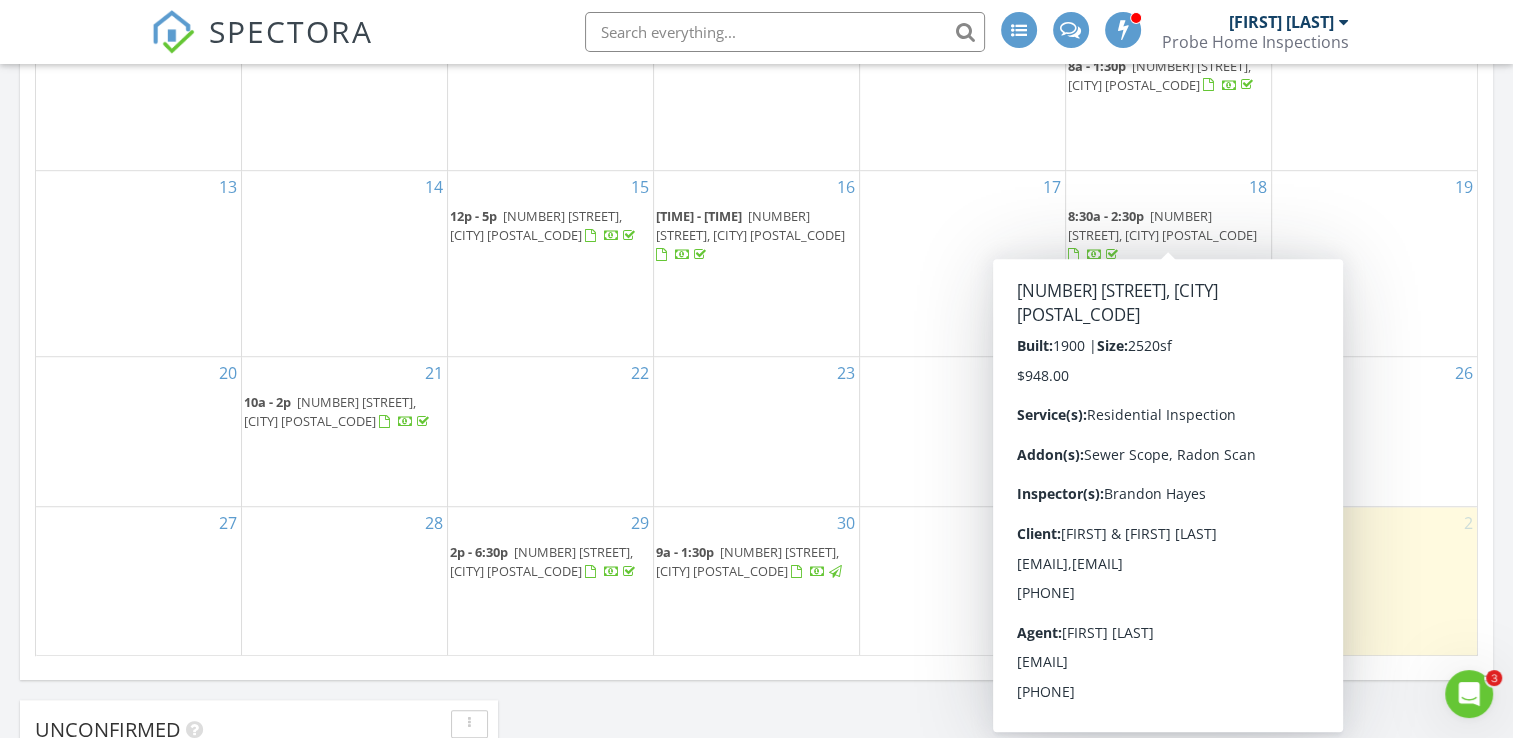 click on "[NUMBER] [STREET], [CITY] [POSTAL_CODE]" at bounding box center [1162, 225] 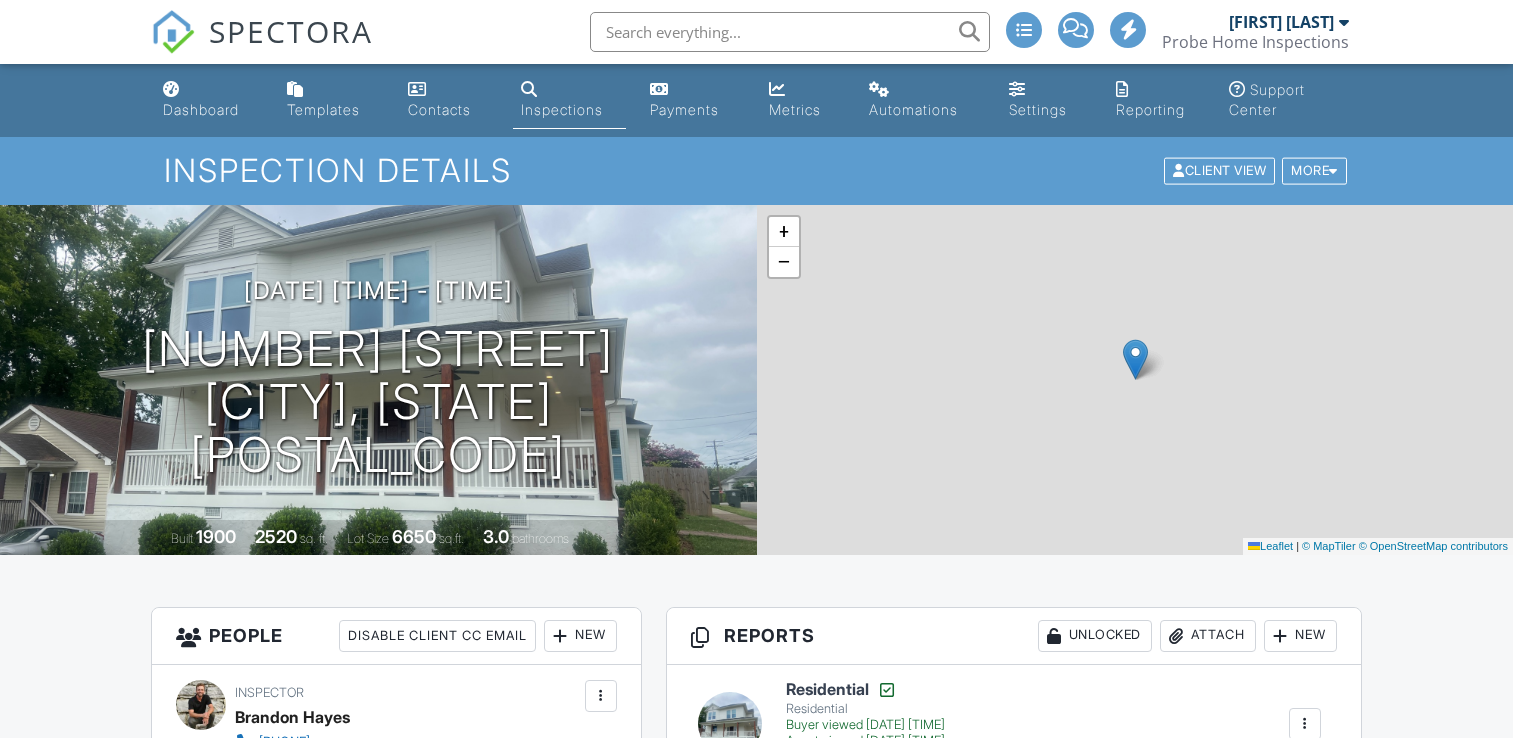 scroll, scrollTop: 0, scrollLeft: 0, axis: both 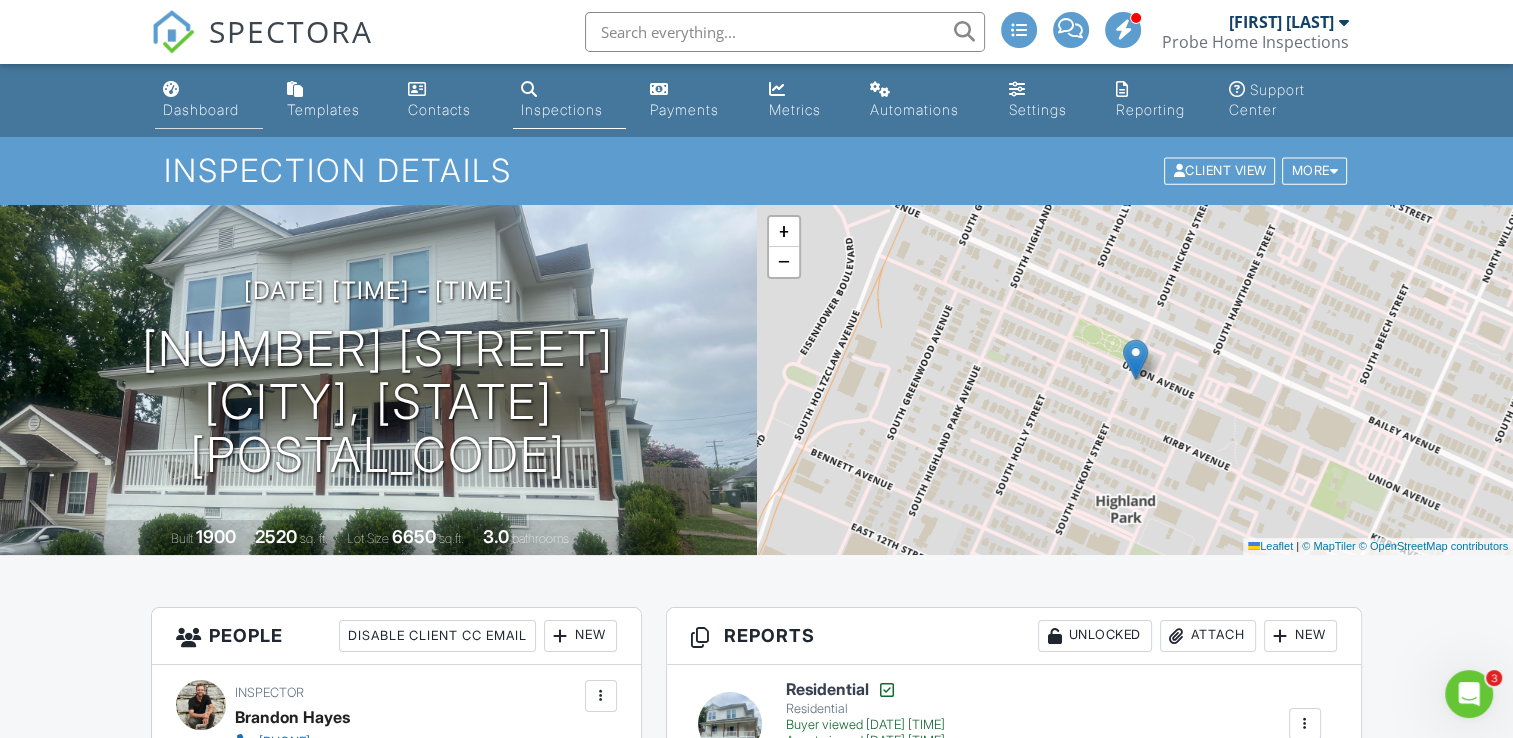 click on "Dashboard" at bounding box center (201, 109) 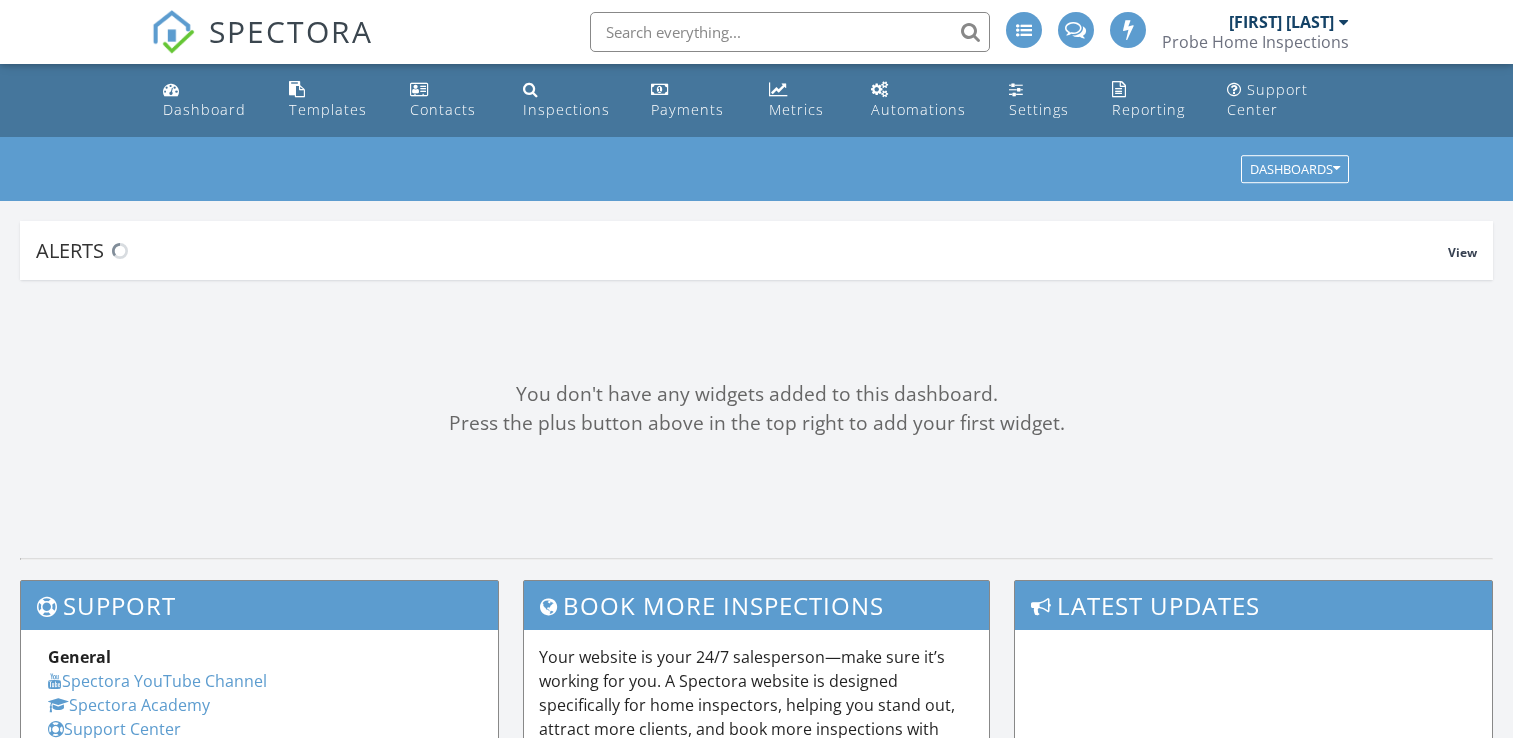 scroll, scrollTop: 0, scrollLeft: 0, axis: both 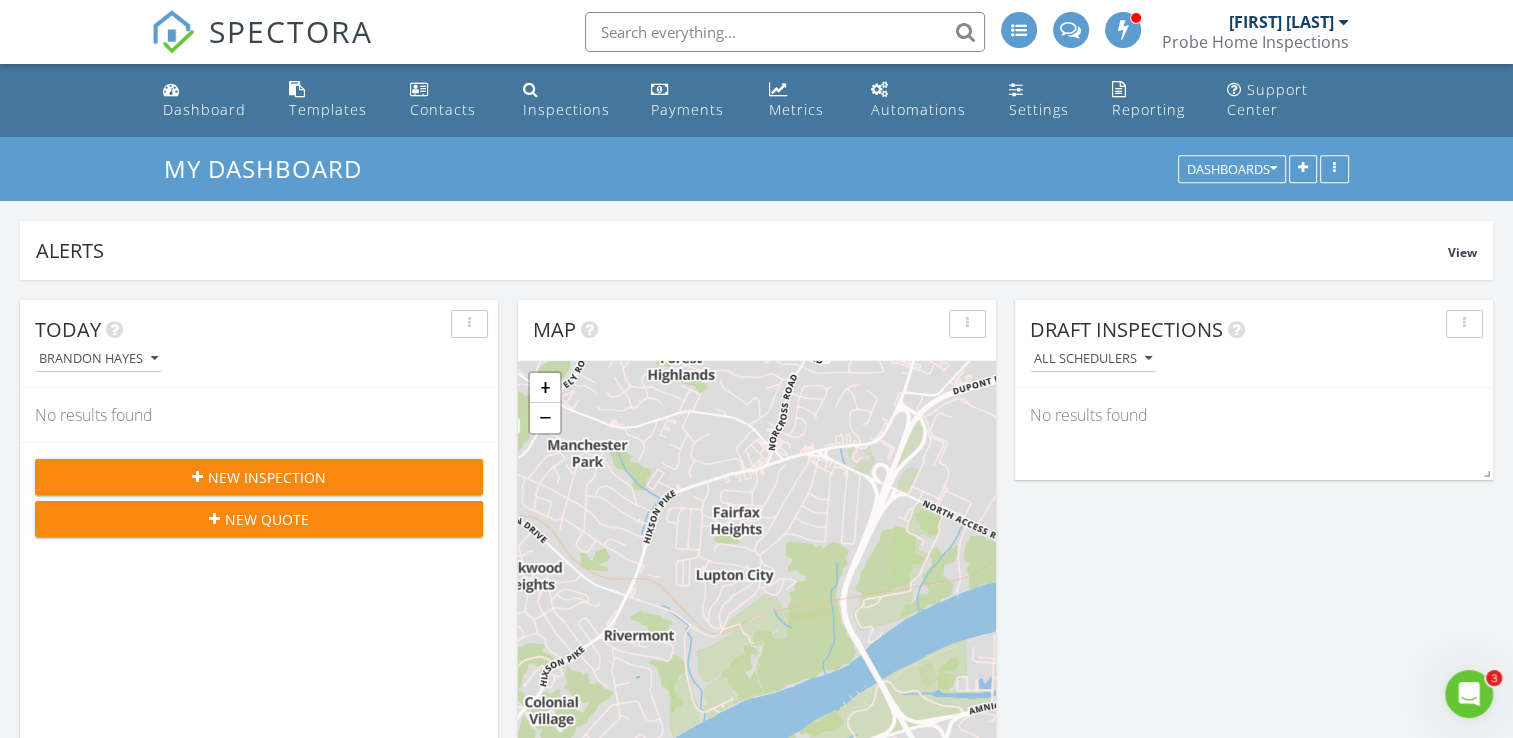 click on "New Inspection" at bounding box center [259, 477] 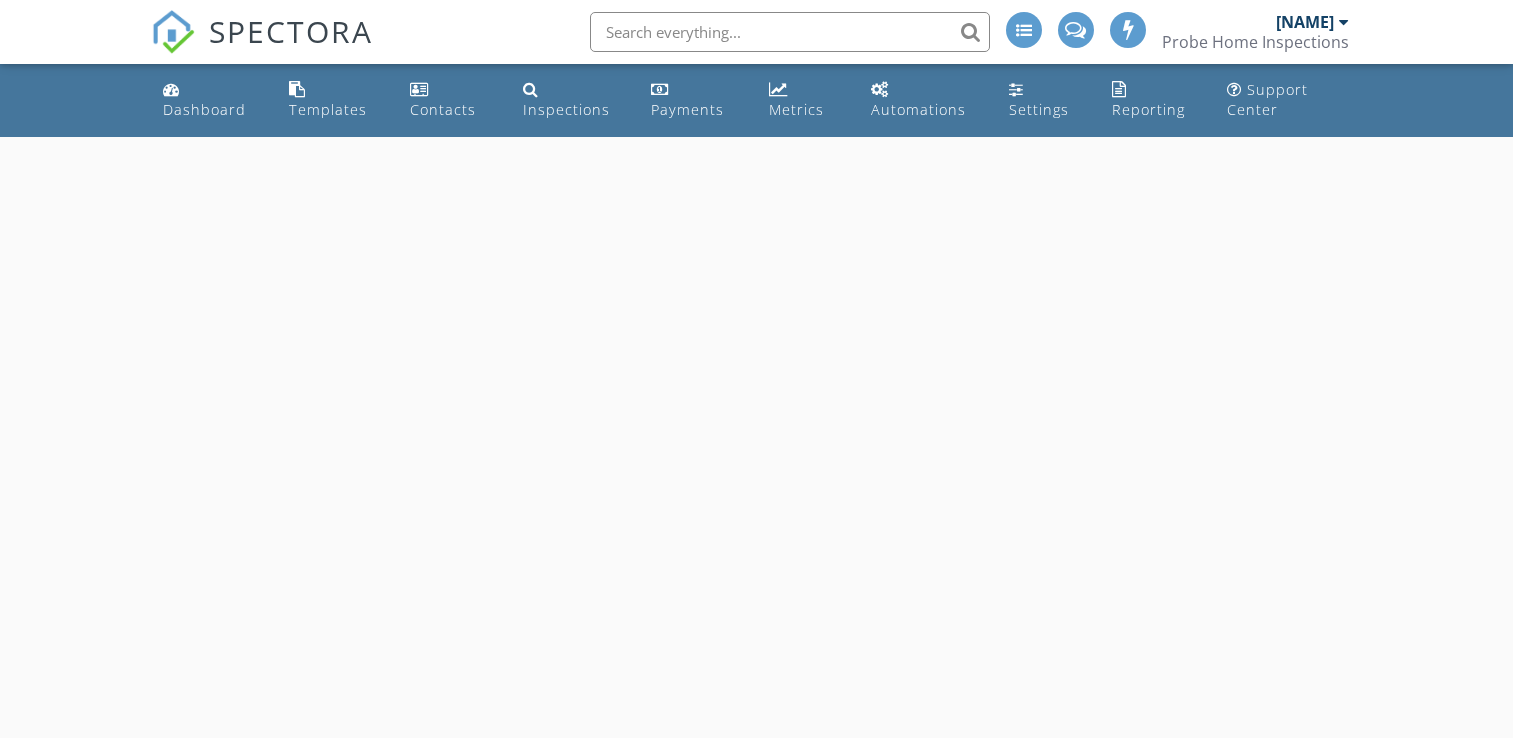 scroll, scrollTop: 0, scrollLeft: 0, axis: both 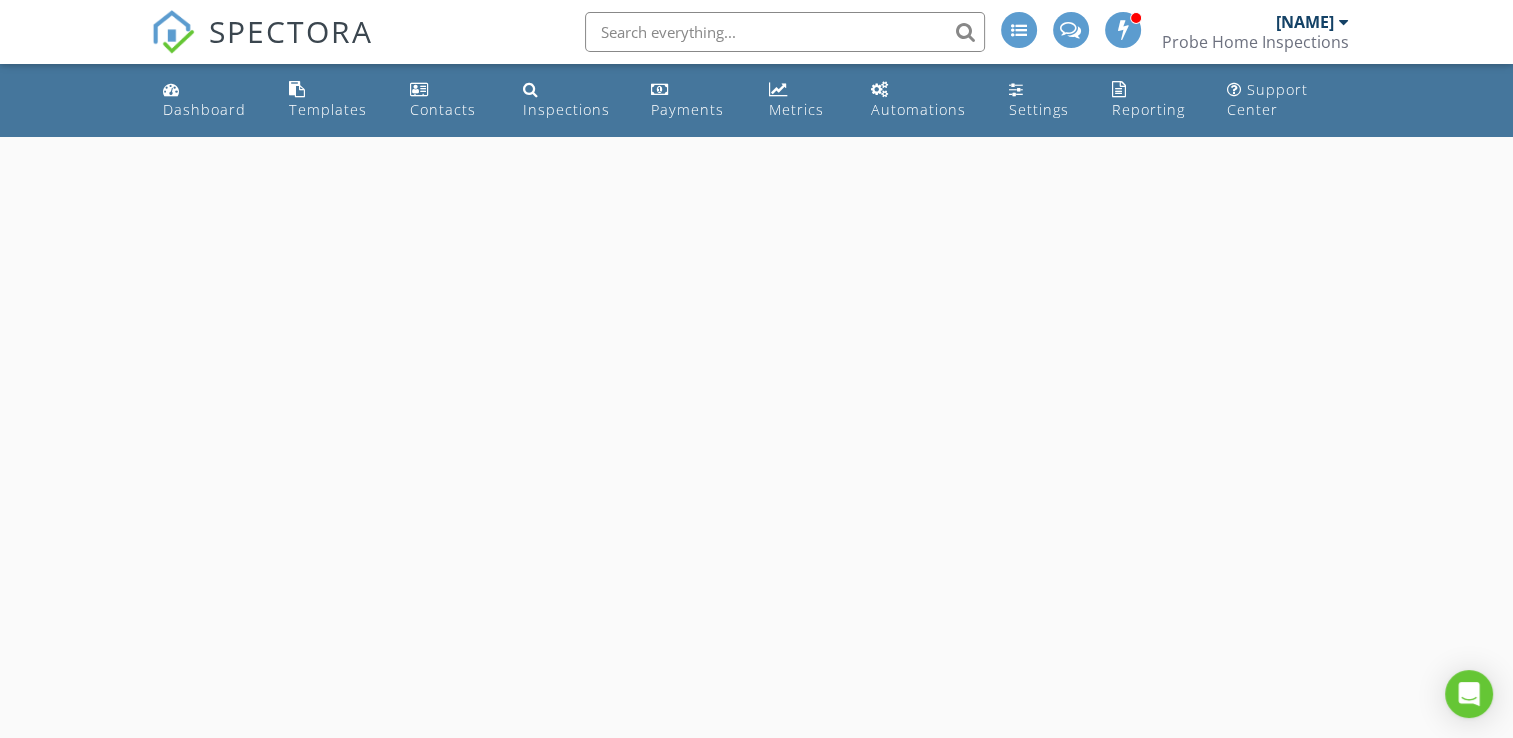 select on "7" 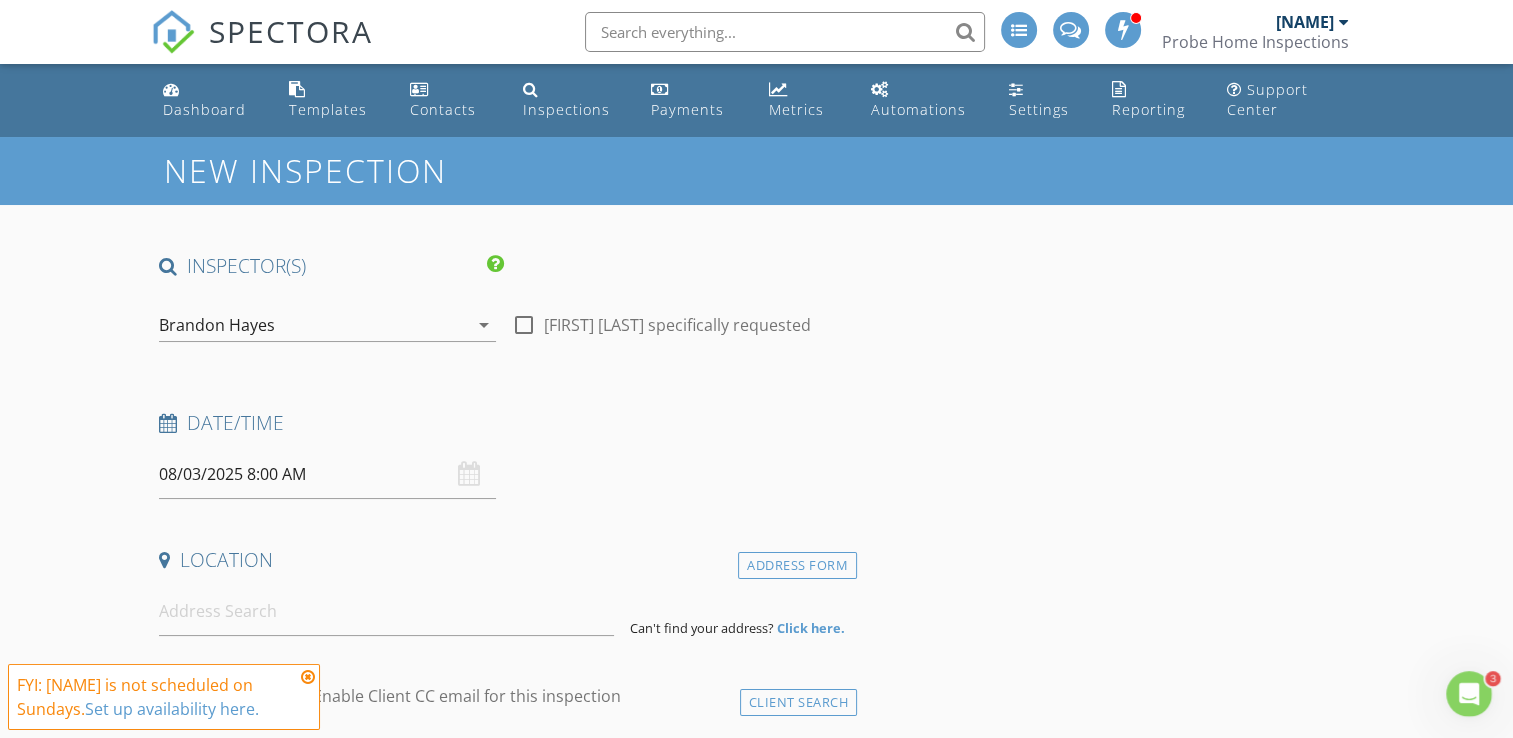 scroll, scrollTop: 0, scrollLeft: 0, axis: both 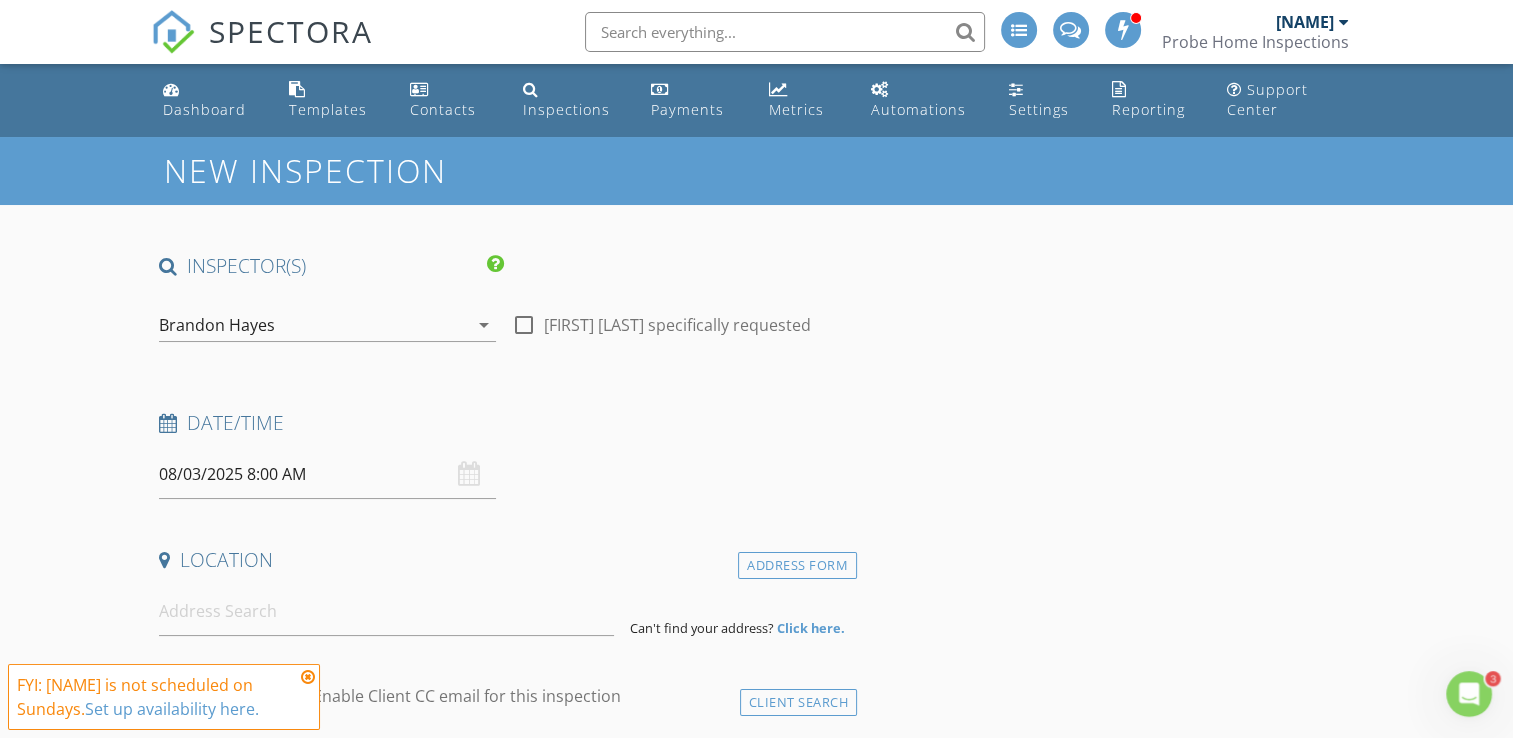 click on "08/03/2025 8:00 AM" at bounding box center (327, 474) 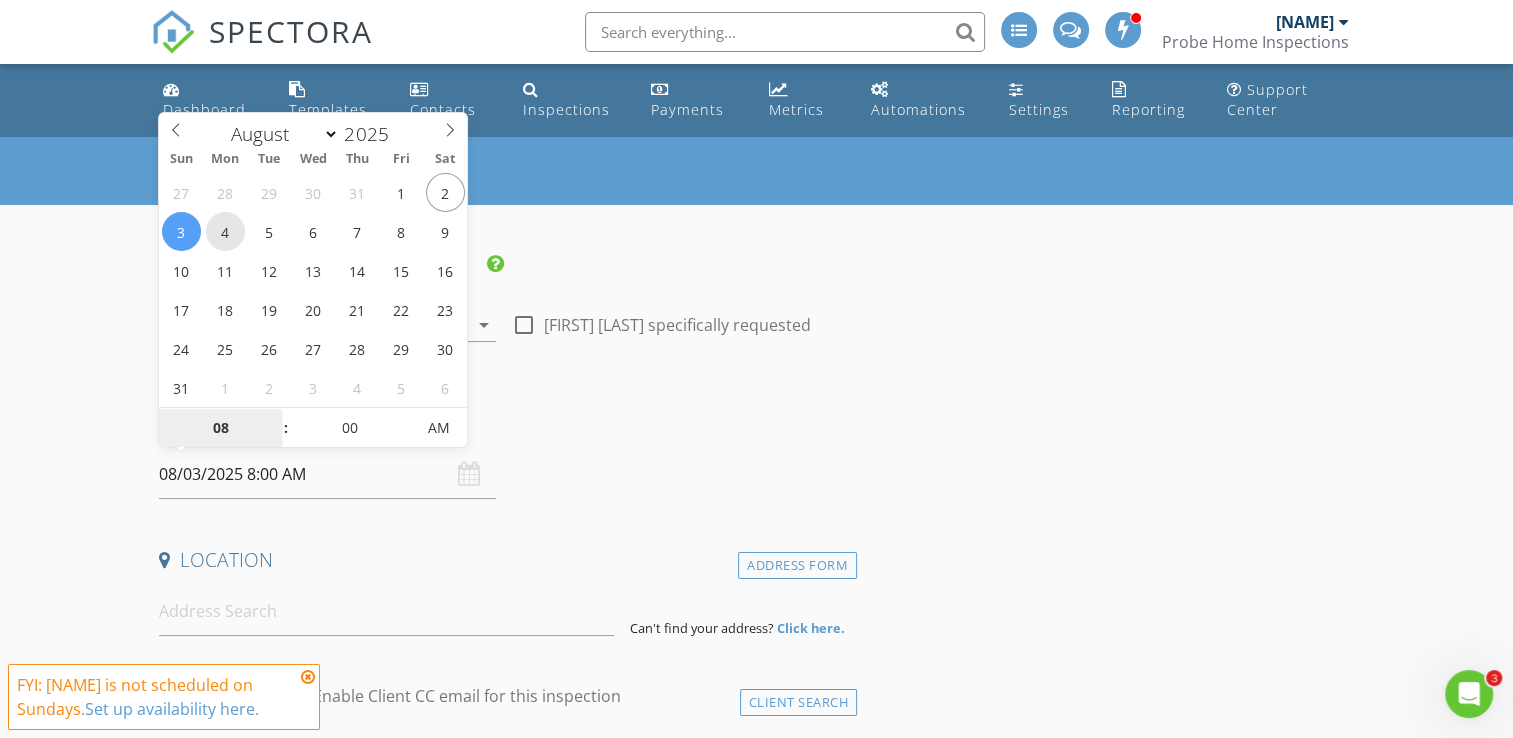 type on "08/04/2025 8:00 AM" 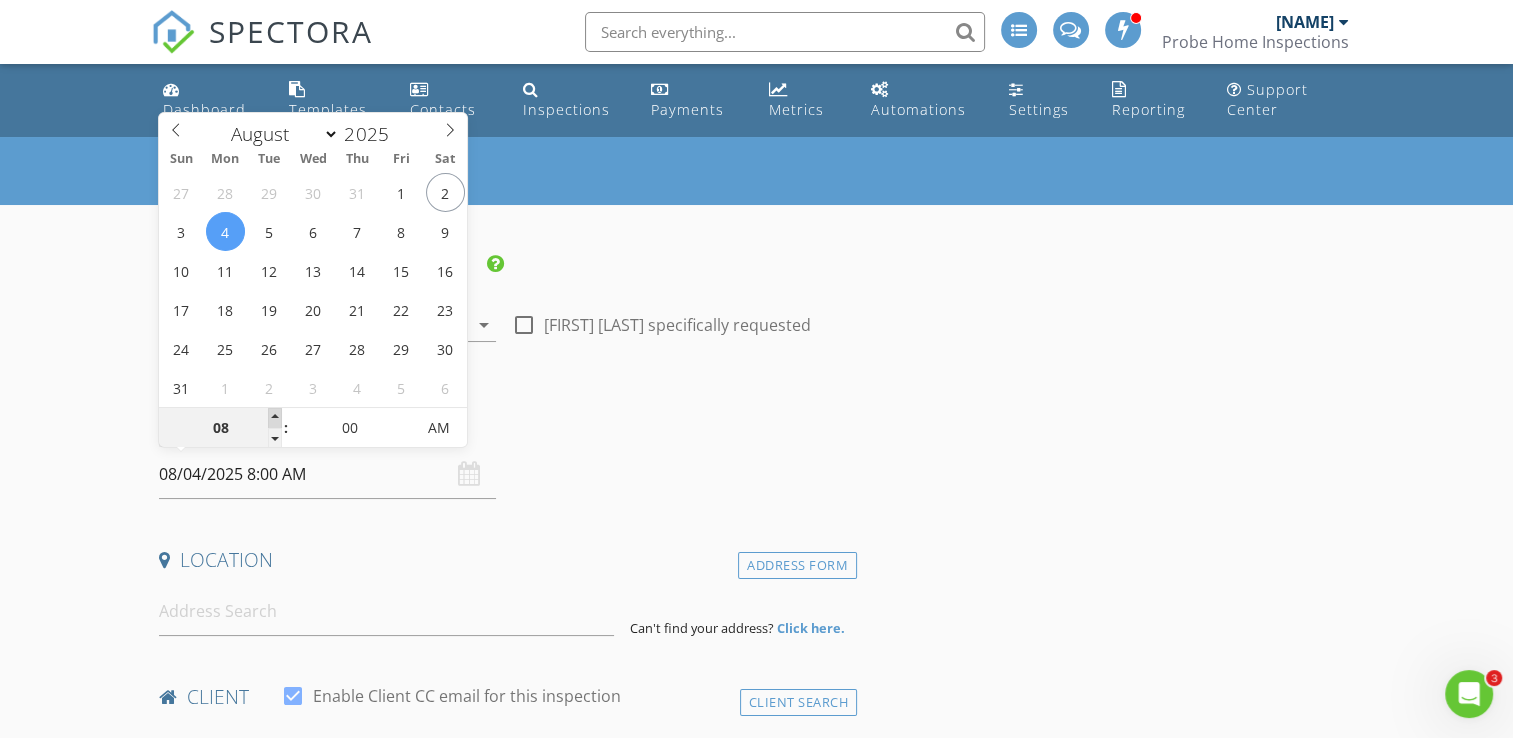 type on "09" 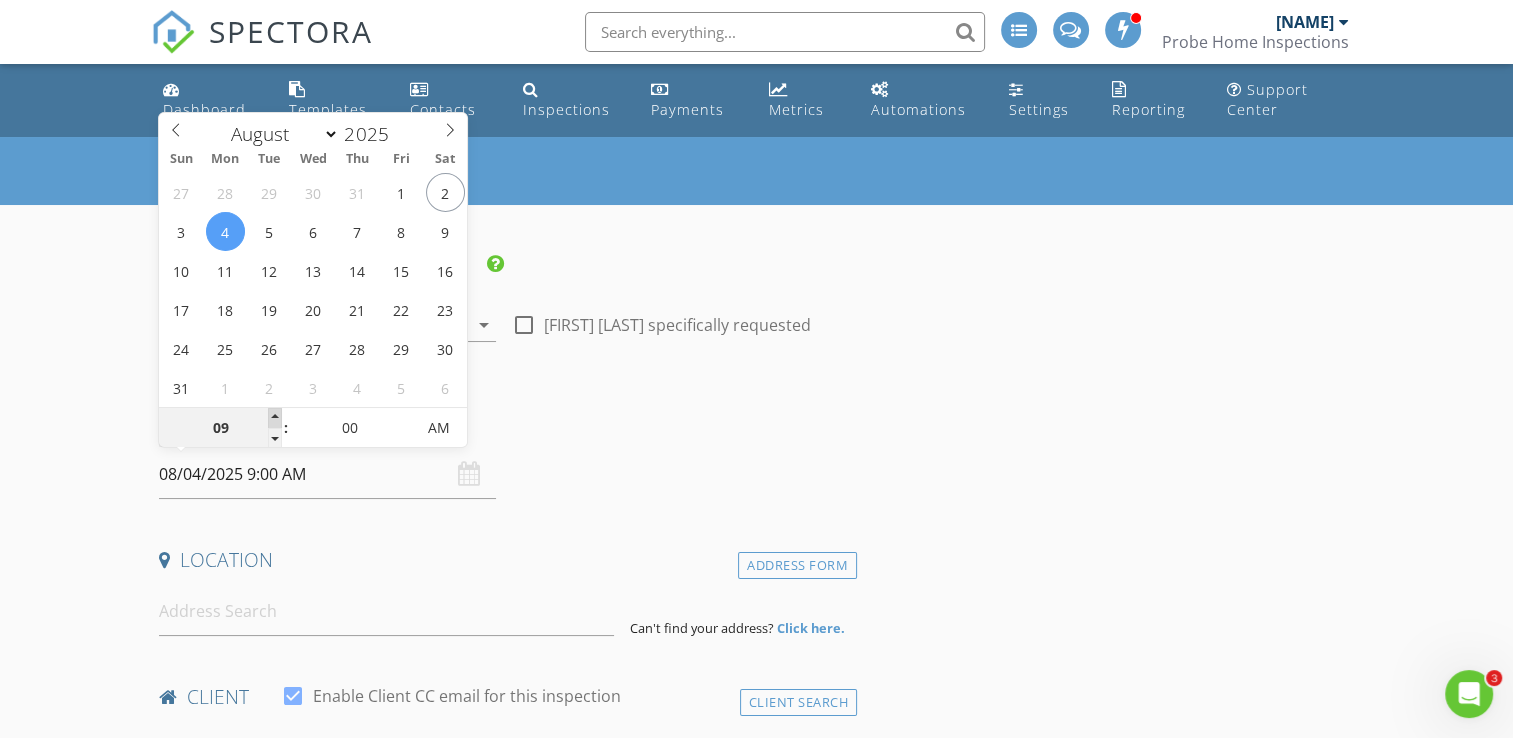 click at bounding box center [275, 418] 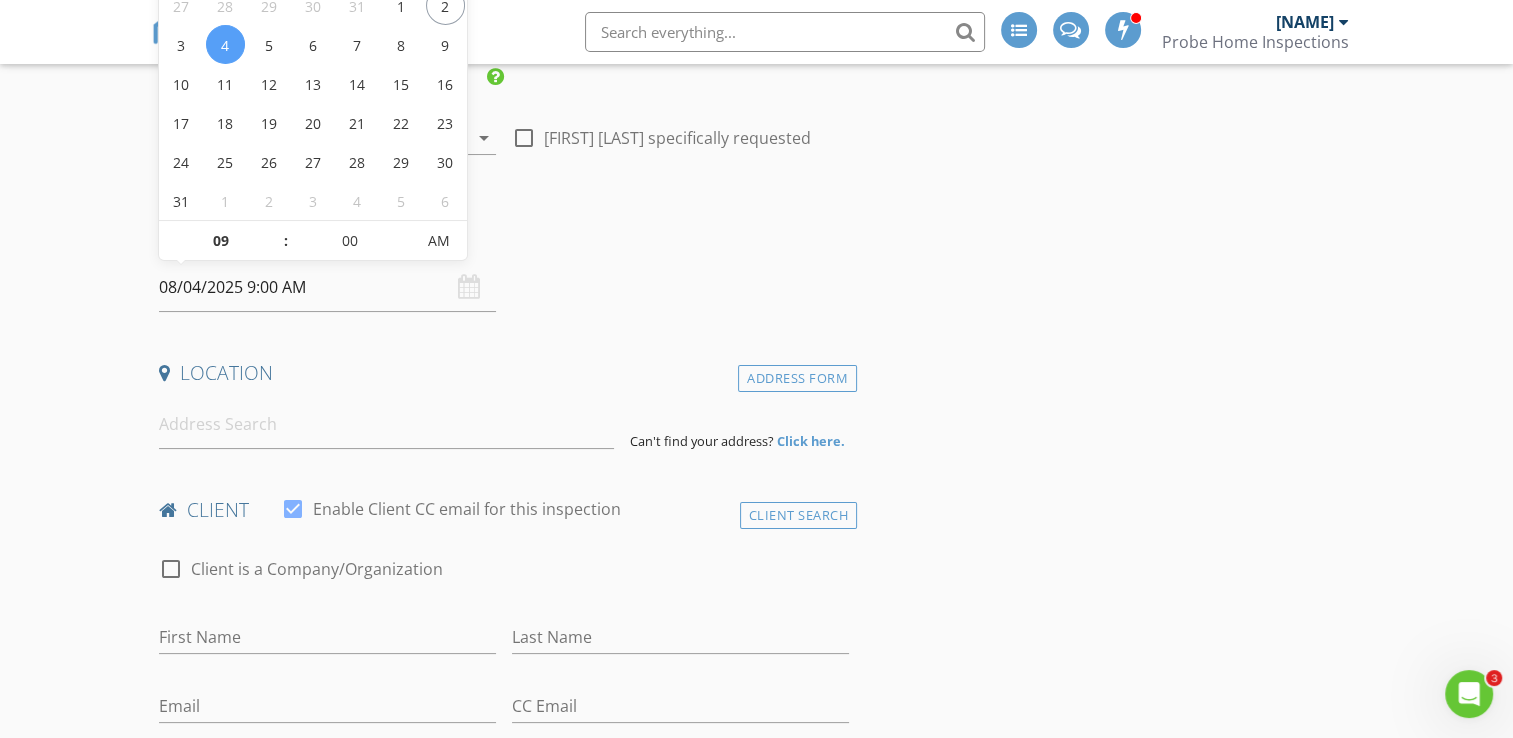 scroll, scrollTop: 200, scrollLeft: 0, axis: vertical 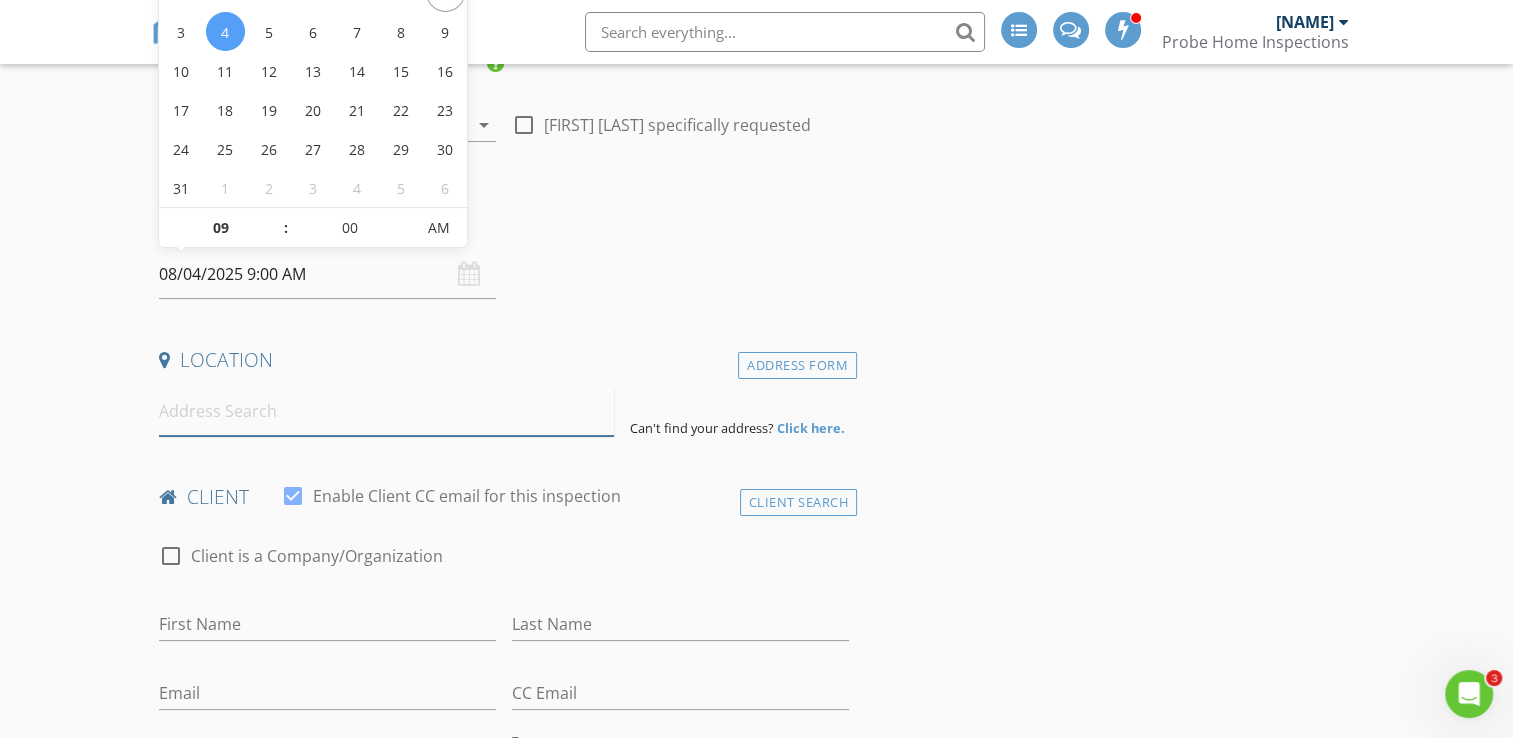 click at bounding box center [386, 411] 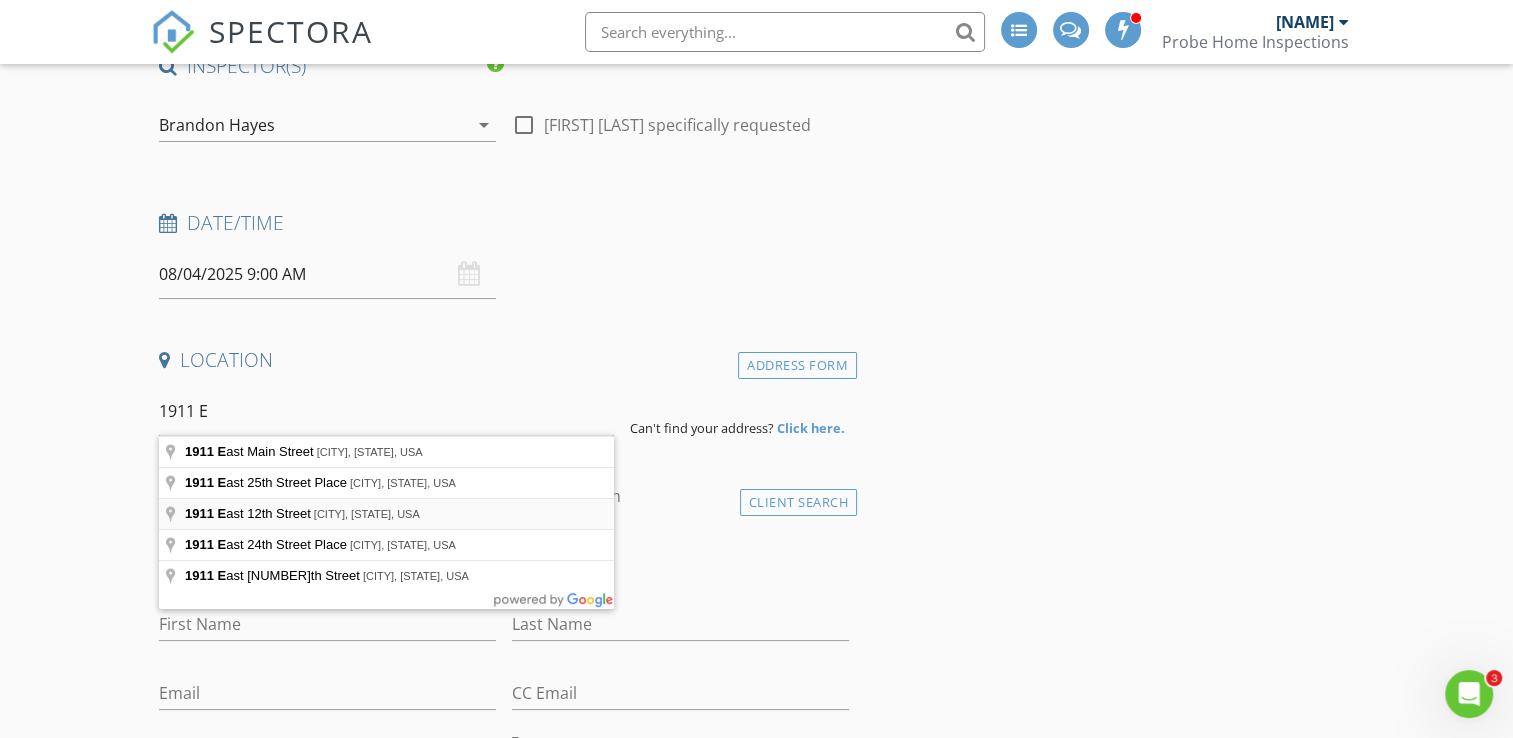type on "1911 East 12th Street, Chattanooga, TN, USA" 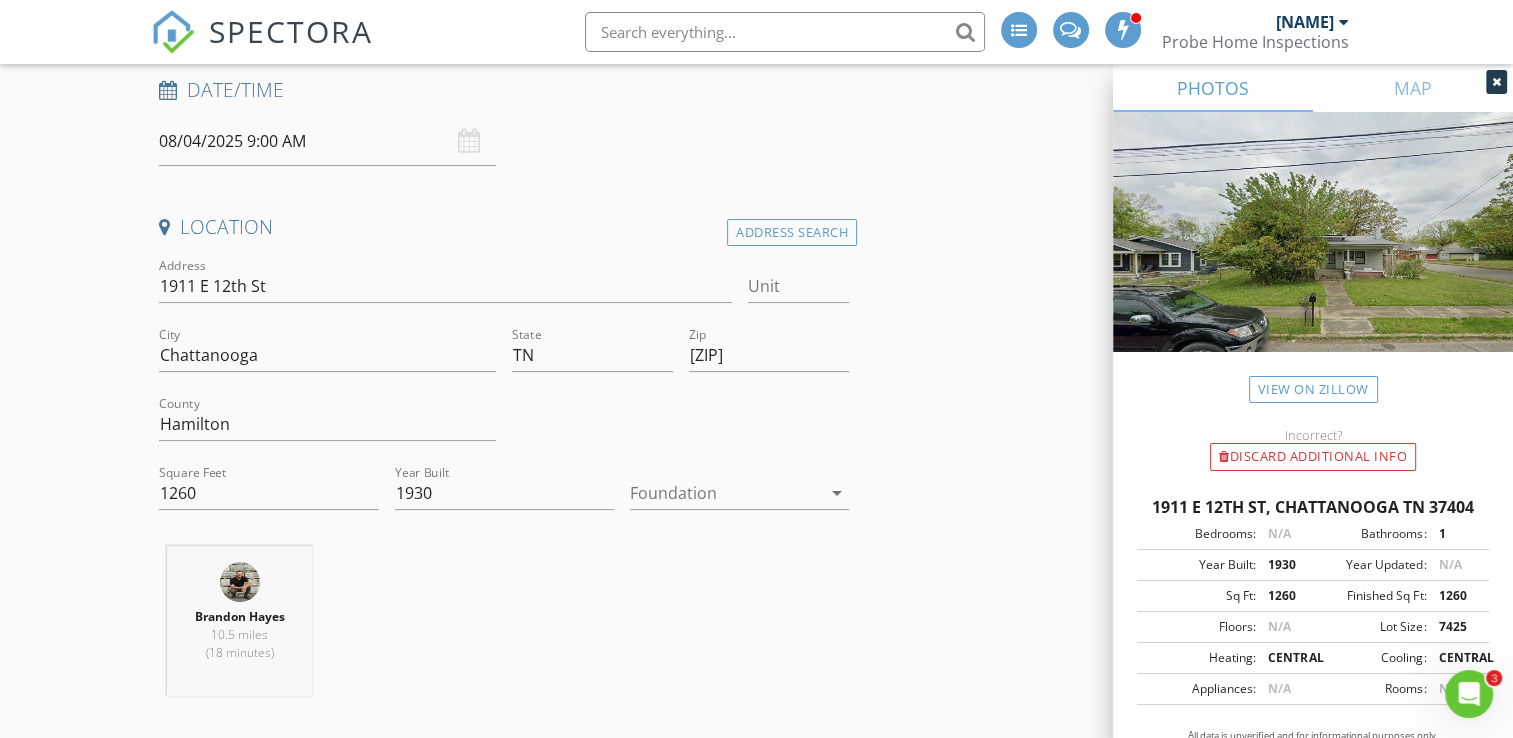scroll, scrollTop: 400, scrollLeft: 0, axis: vertical 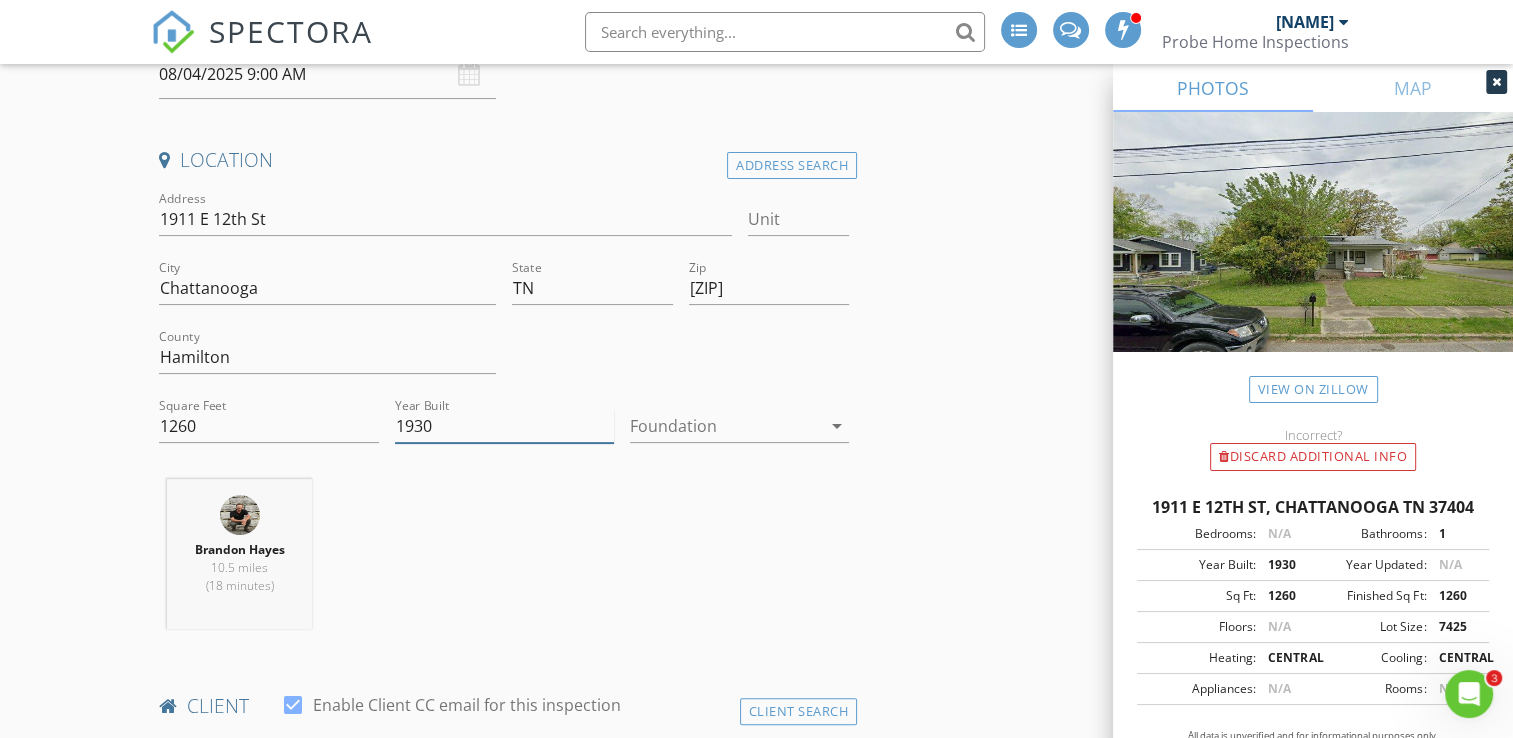 click on "1930" at bounding box center (504, 426) 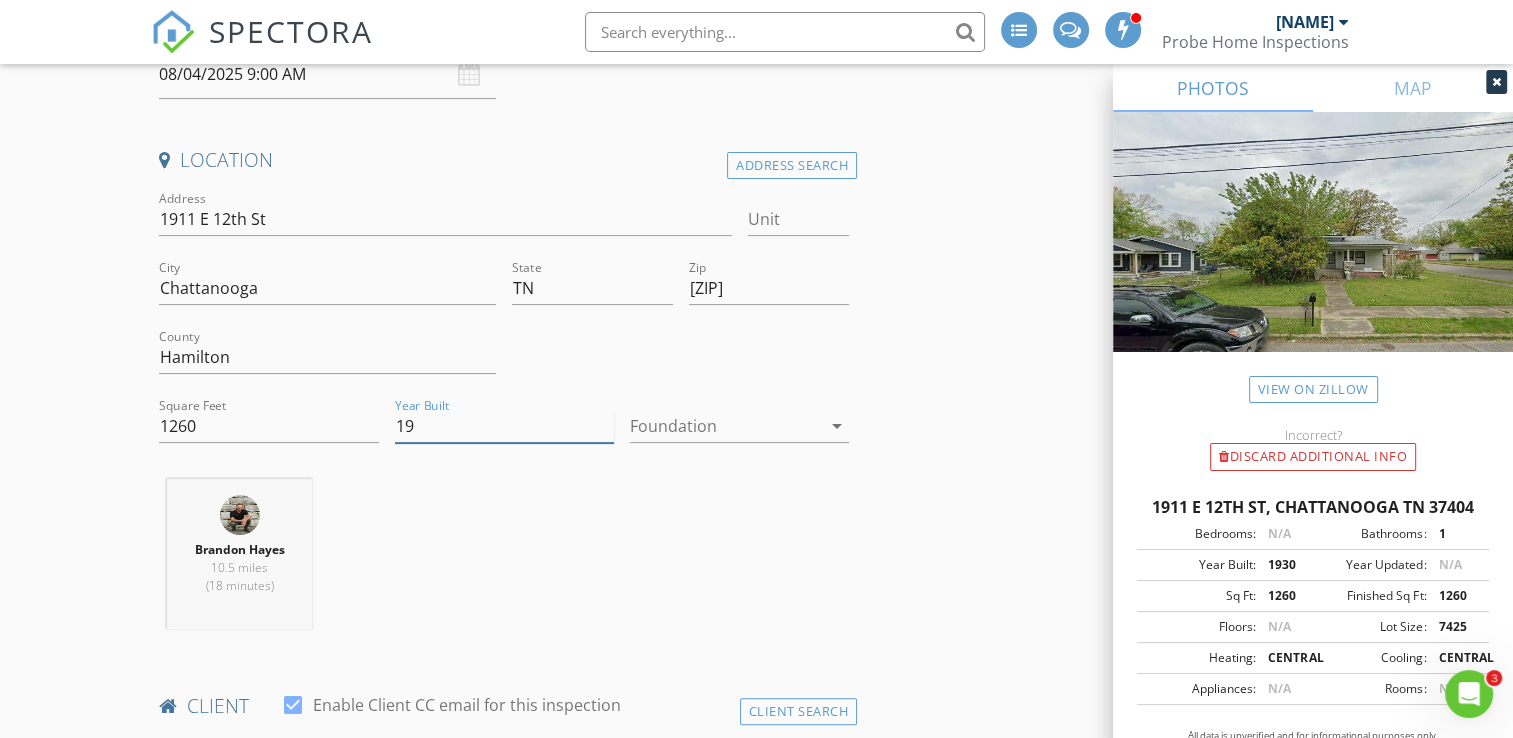 type on "1" 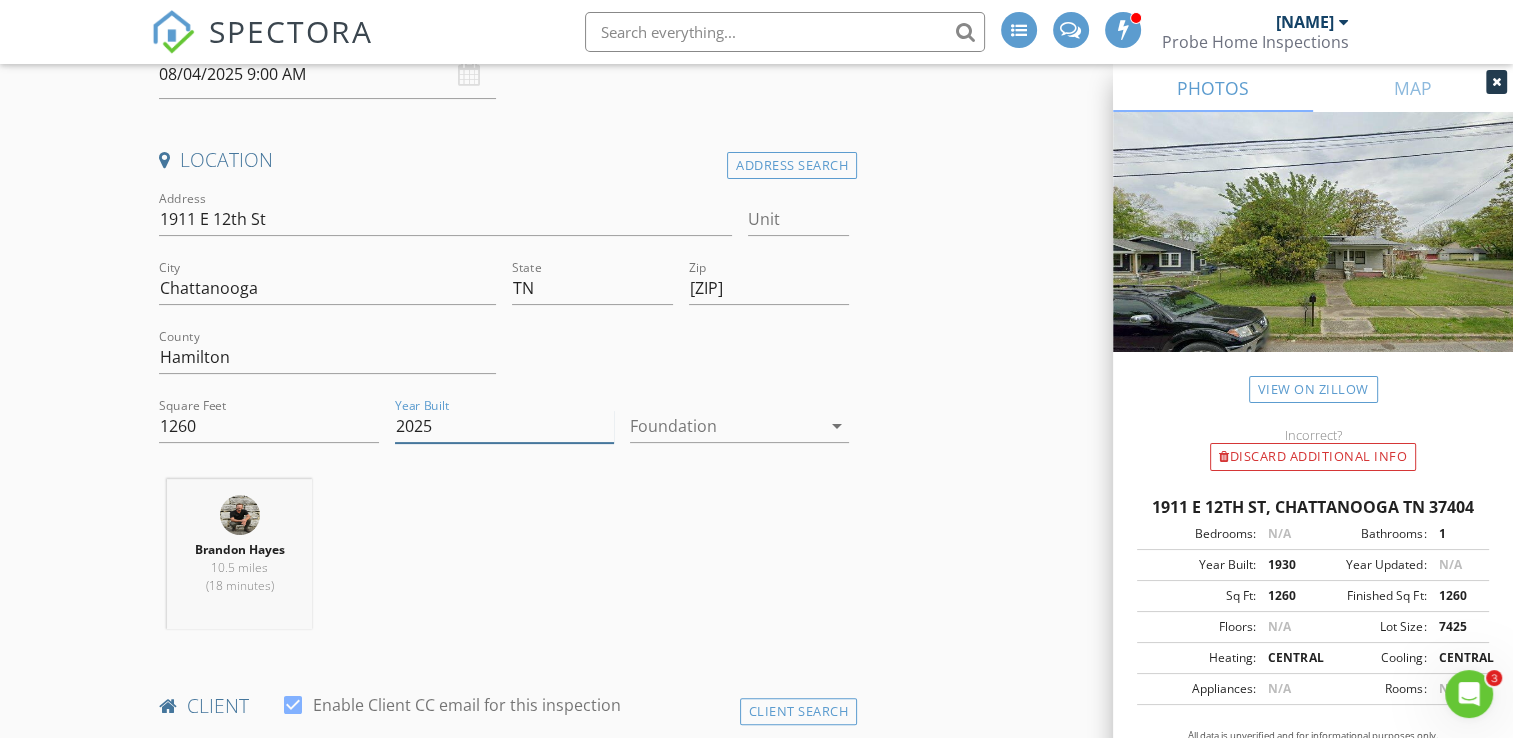 type on "2025" 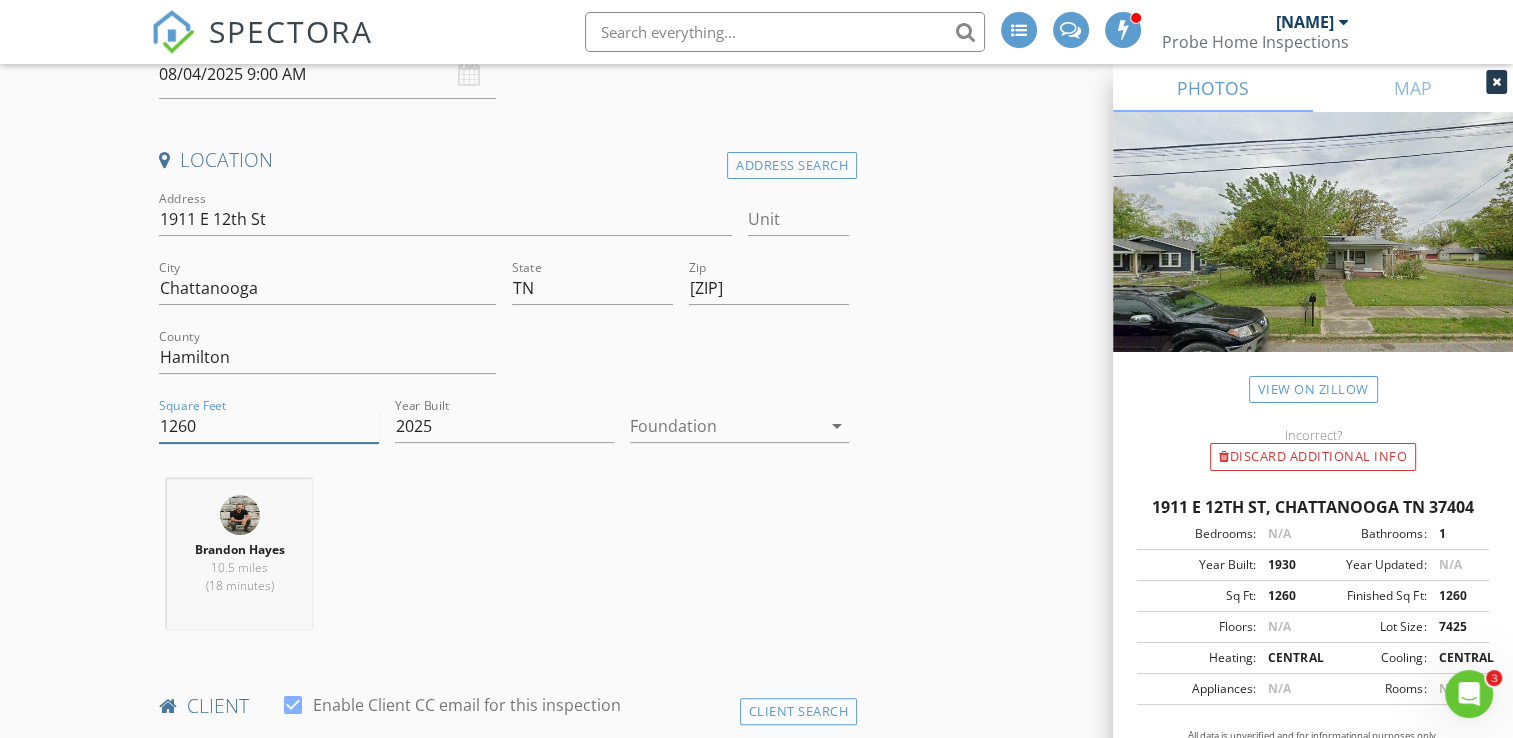 drag, startPoint x: 203, startPoint y: 422, endPoint x: 100, endPoint y: 454, distance: 107.856384 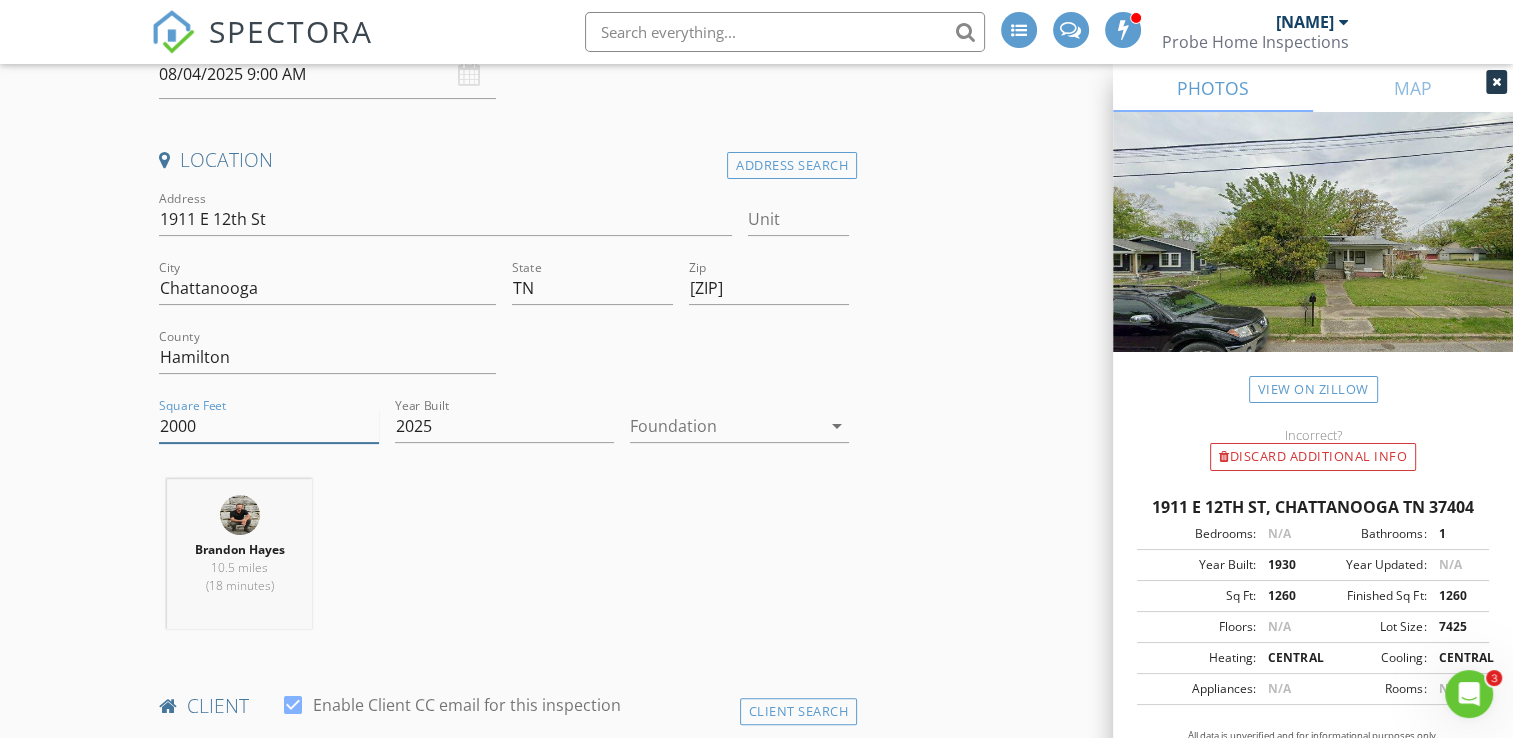 type on "2000" 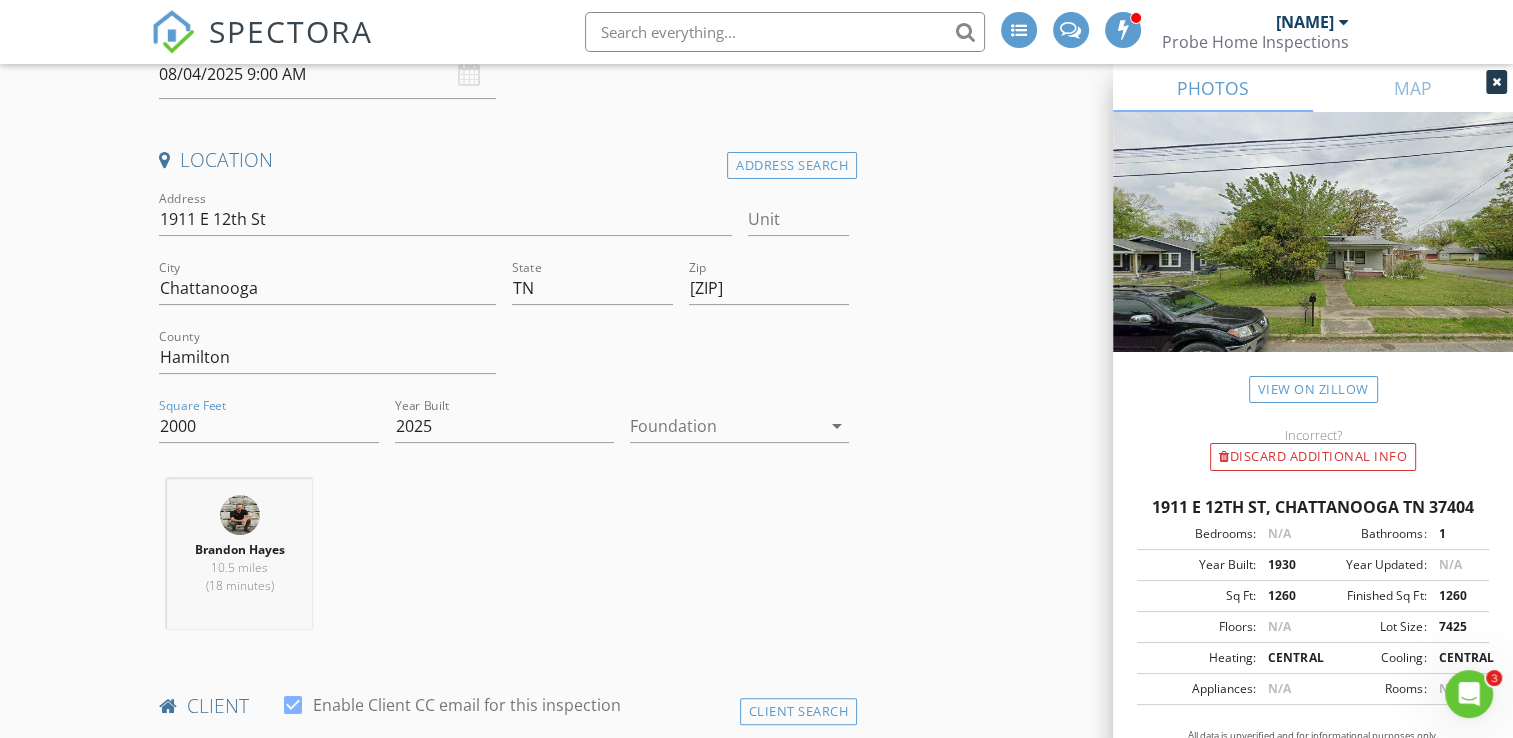 click on "New Inspection
INSPECTOR(S)
check_box   Brandon Hayes   PRIMARY   Brandon Hayes arrow_drop_down   check_box_outline_blank Brandon Hayes specifically requested
Date/Time
08/04/2025 9:00 AM
Location
Address Search       Address 1911 E 12th St   Unit   City Chattanooga   State TN   Zip 37404   County Hamilton     Square Feet 2000   Year Built 2025   Foundation arrow_drop_down     Brandon Hayes     10.5 miles     (18 minutes)
client
check_box Enable Client CC email for this inspection   Client Search     check_box_outline_blank Client is a Company/Organization     First Name   Last Name   Email   CC Email   Phone         Tags         Notes   Private Notes
ADD ADDITIONAL client
SERVICES
check_box_outline_blank   Residential Inspection   check_box_outline_blank" at bounding box center [756, 1680] 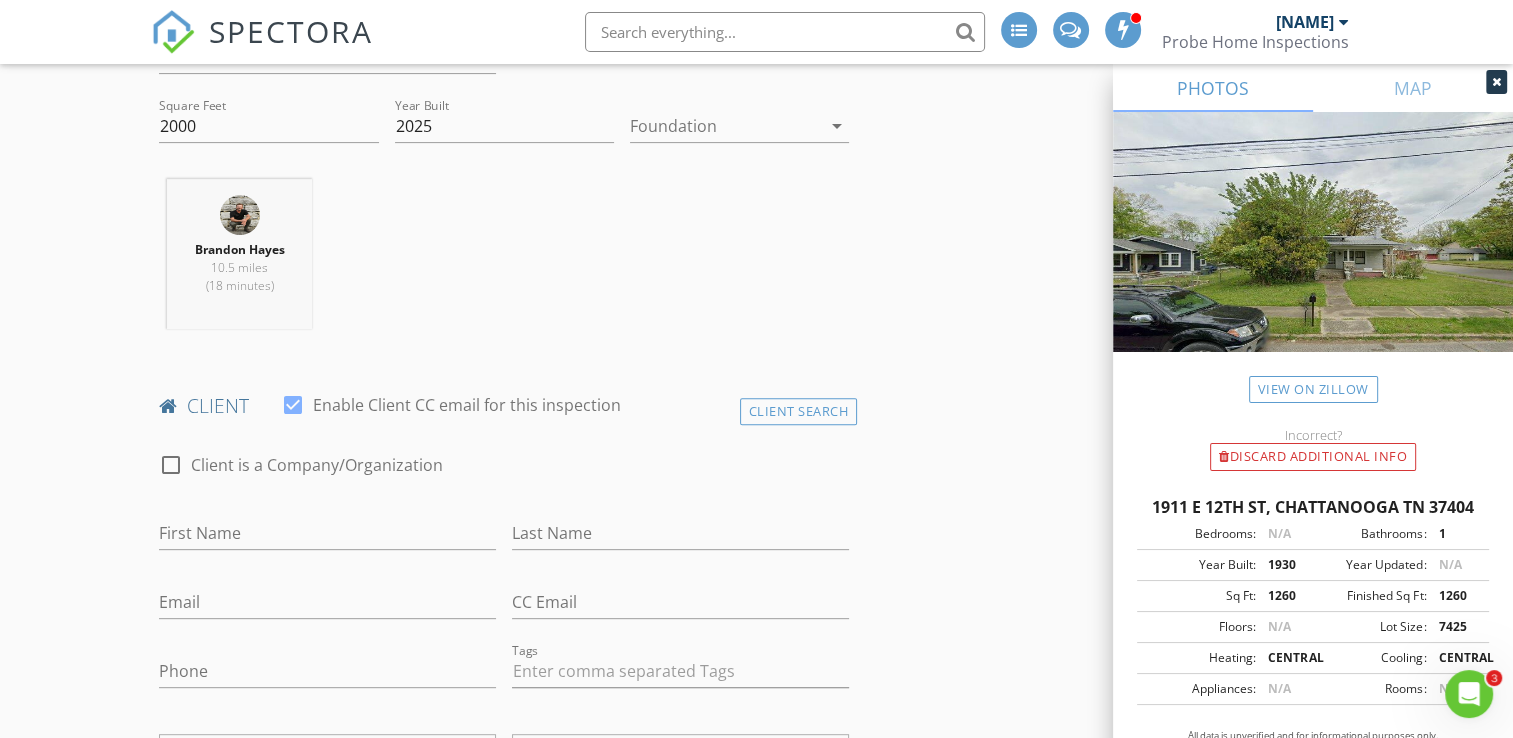 scroll, scrollTop: 800, scrollLeft: 0, axis: vertical 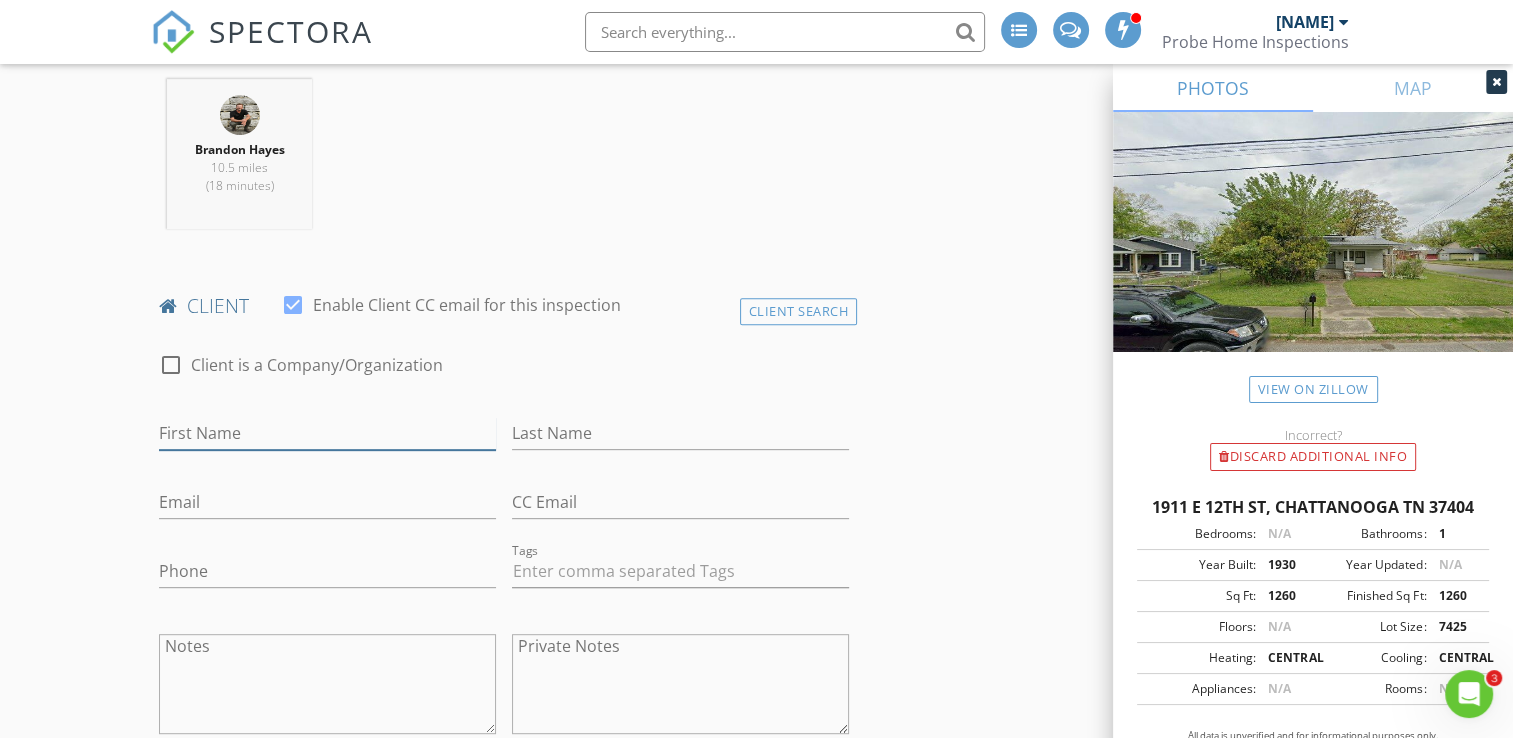 click on "First Name" at bounding box center [327, 433] 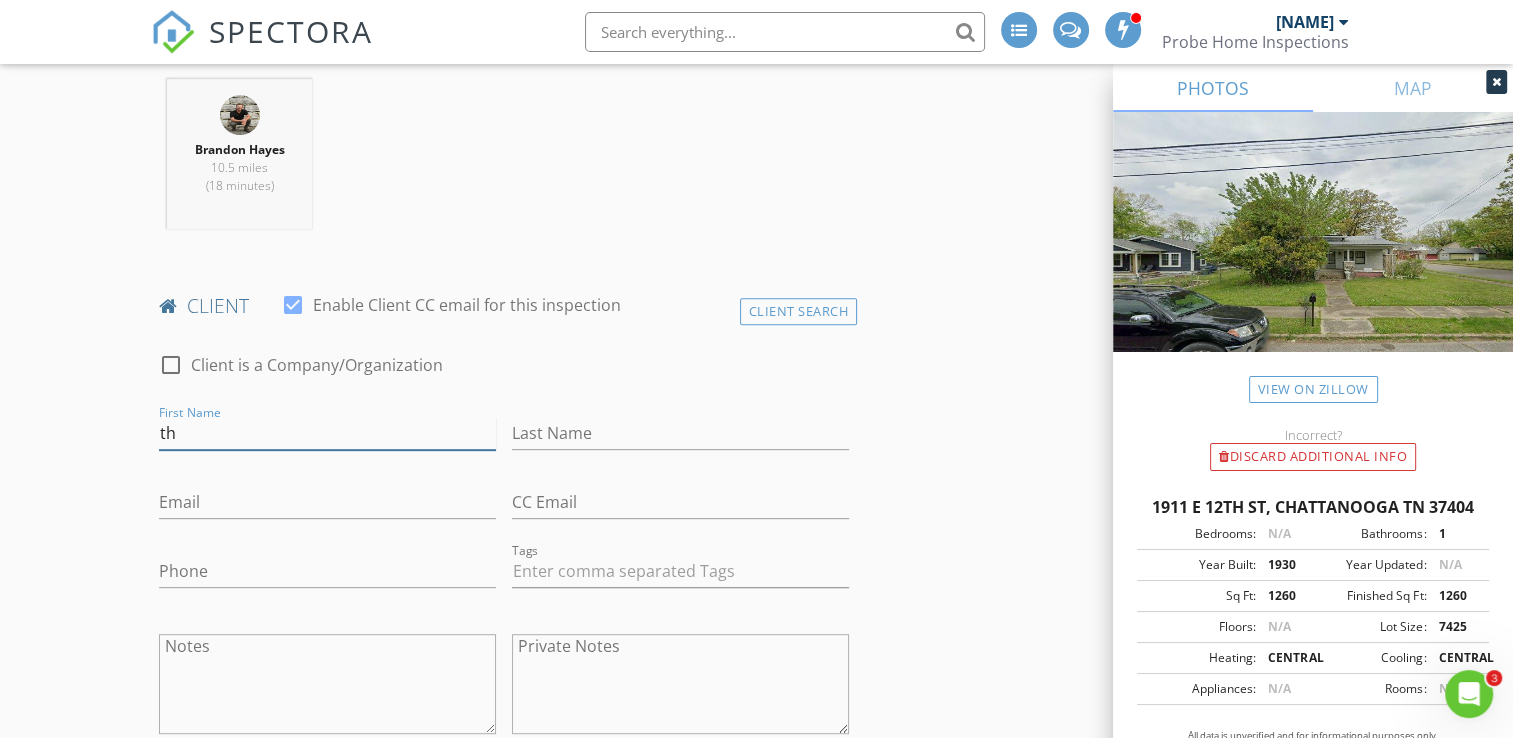 type on "t" 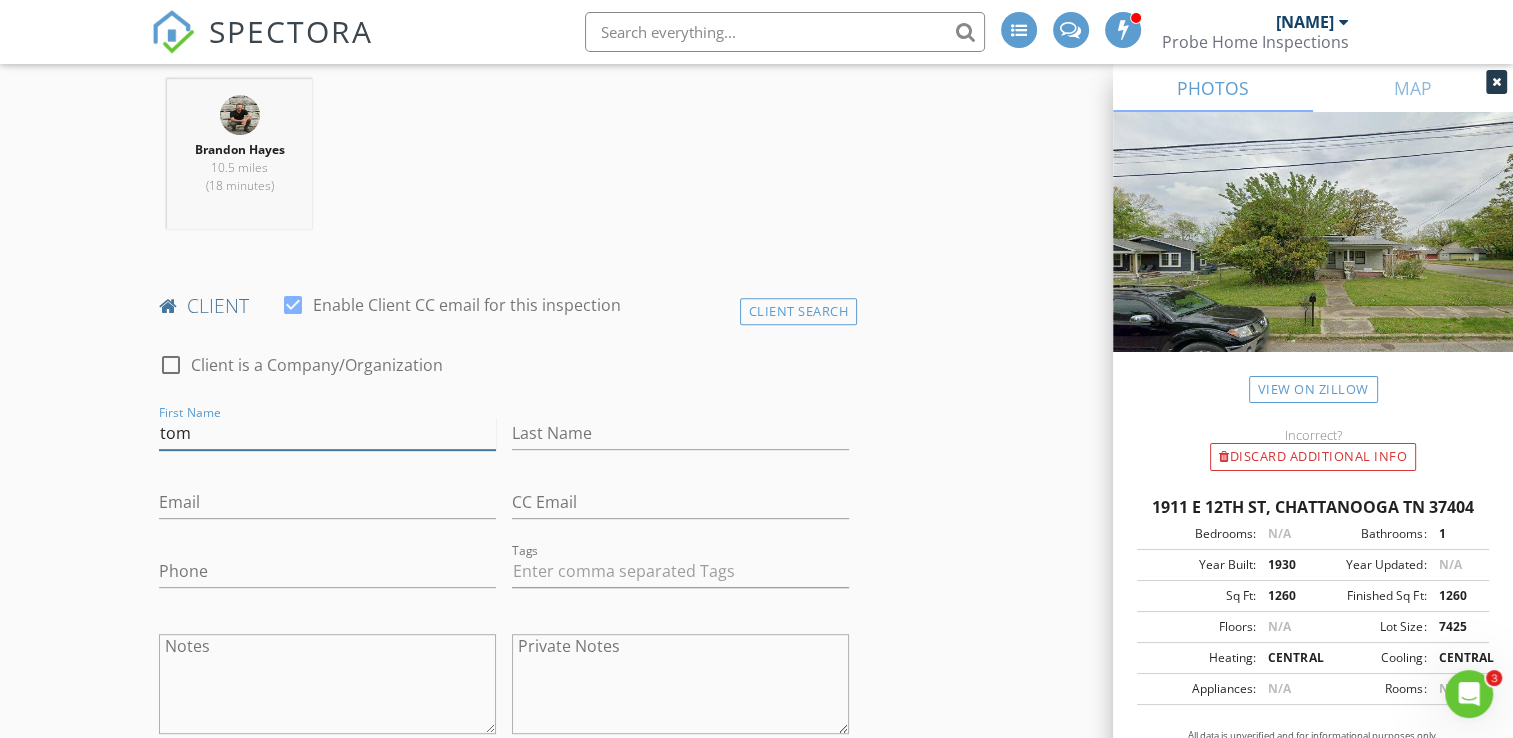type on "Tom & Charlotte" 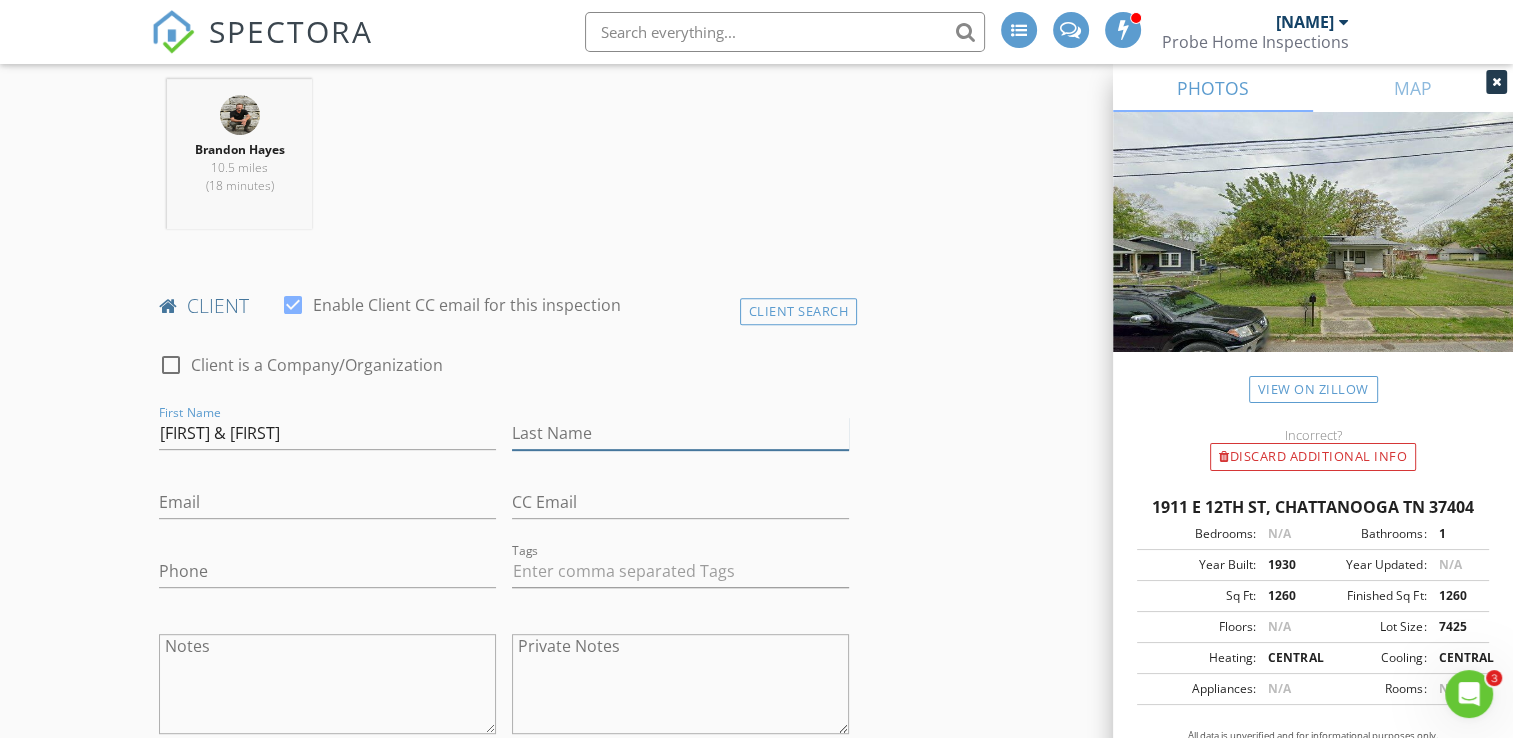 click on "Last Name" at bounding box center (680, 433) 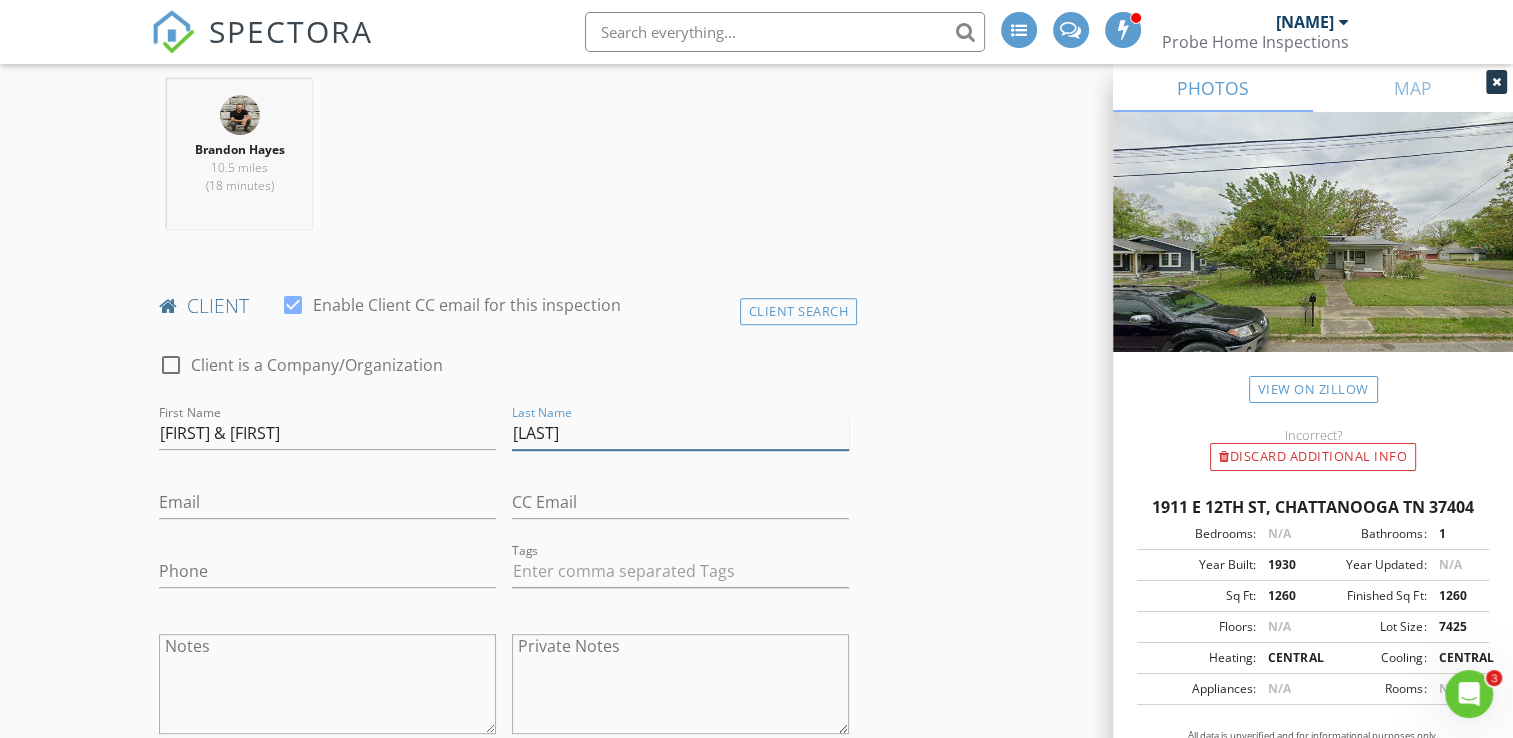 type on "Thames" 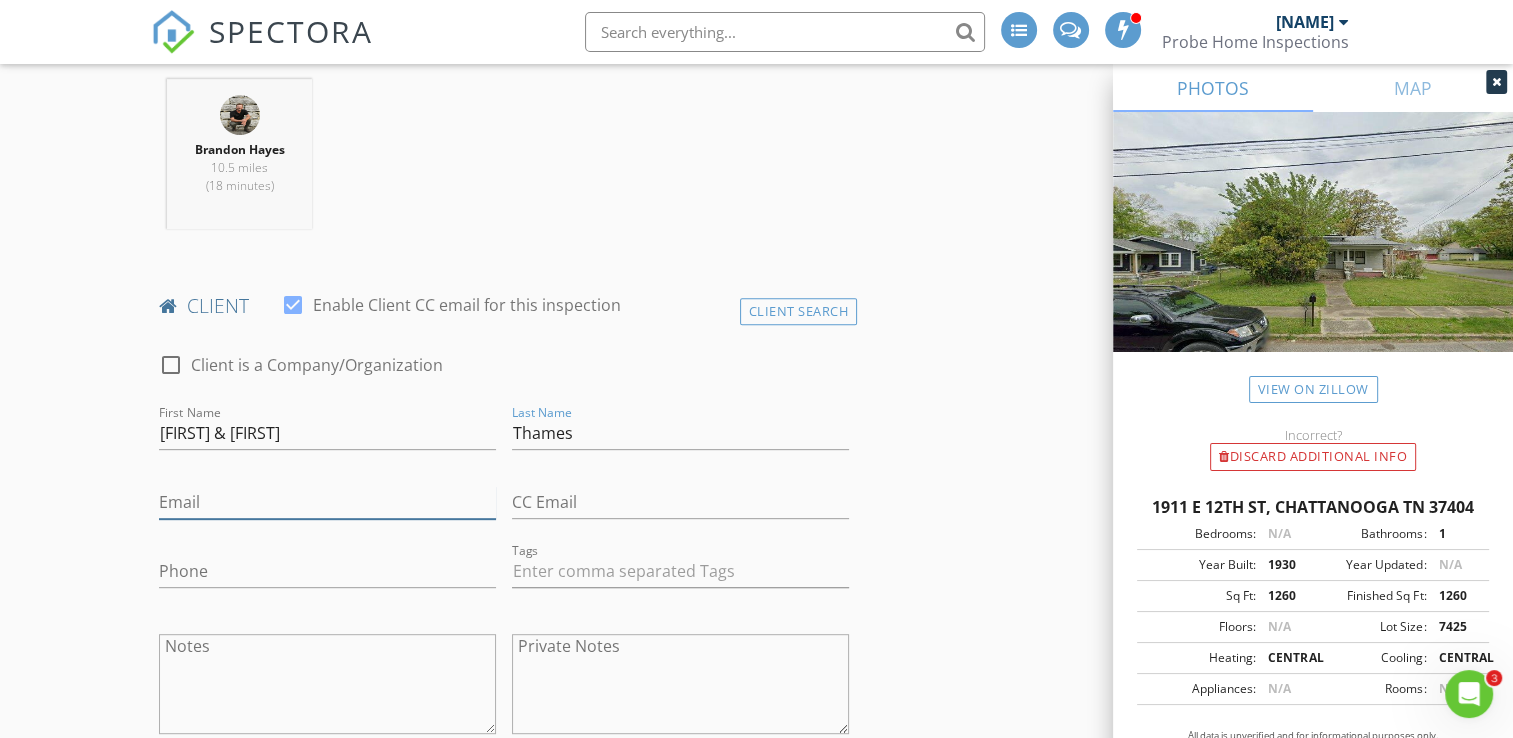 click on "Email" at bounding box center (327, 502) 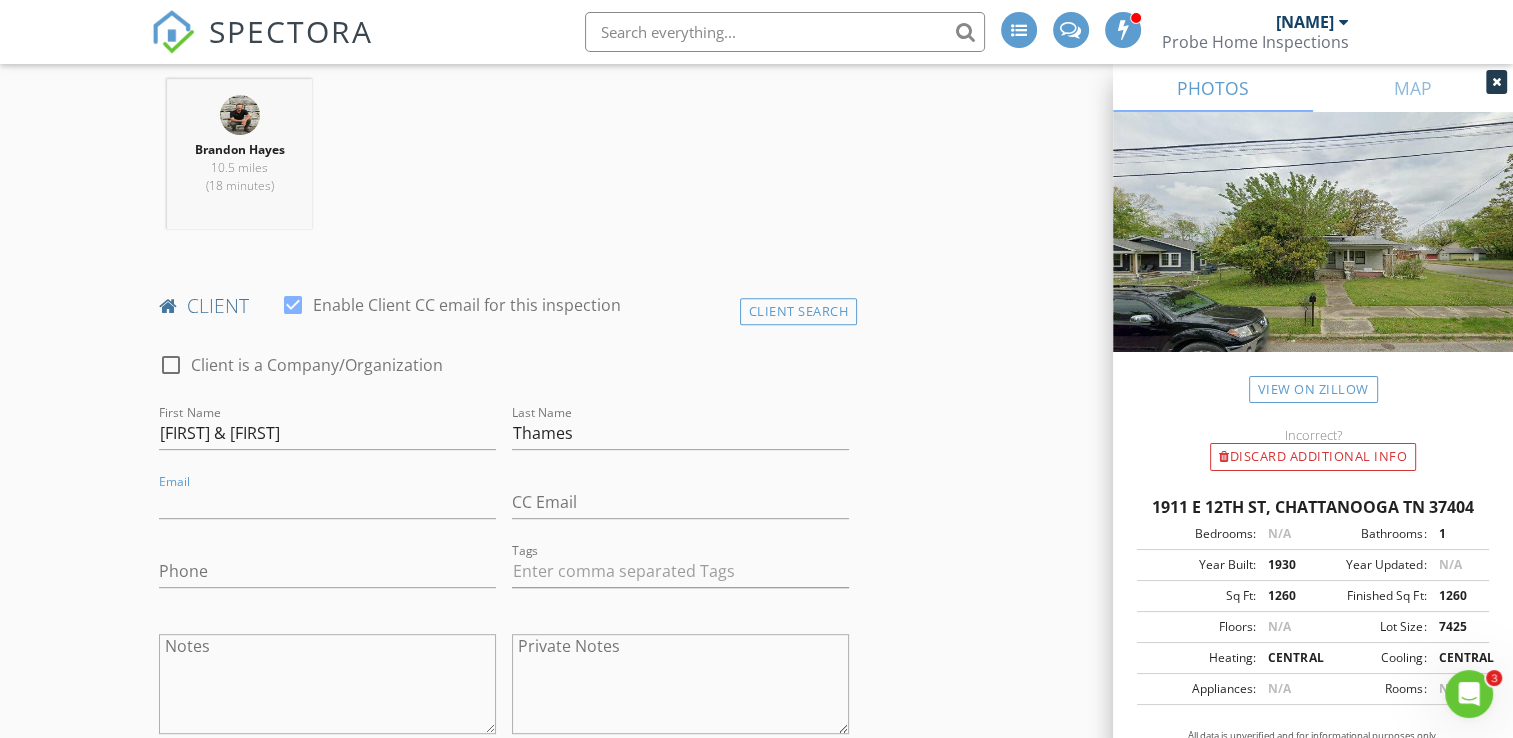 click on "New Inspection
INSPECTOR(S)
check_box   Brandon Hayes   PRIMARY   Brandon Hayes arrow_drop_down   check_box_outline_blank Brandon Hayes specifically requested
Date/Time
08/04/2025 9:00 AM
Location
Address Search       Address 1911 E 12th St   Unit   City Chattanooga   State TN   Zip 37404   County Hamilton     Square Feet 2000   Year Built 2025   Foundation arrow_drop_down     Brandon Hayes     10.5 miles     (18 minutes)
client
check_box Enable Client CC email for this inspection   Client Search     check_box_outline_blank Client is a Company/Organization     First Name Tom & Charlotte   Last Name Thames   Email   CC Email   Phone         Tags         Notes   Private Notes
ADD ADDITIONAL client
SERVICES
check_box_outline_blank   Residential Inspection" at bounding box center (756, 1280) 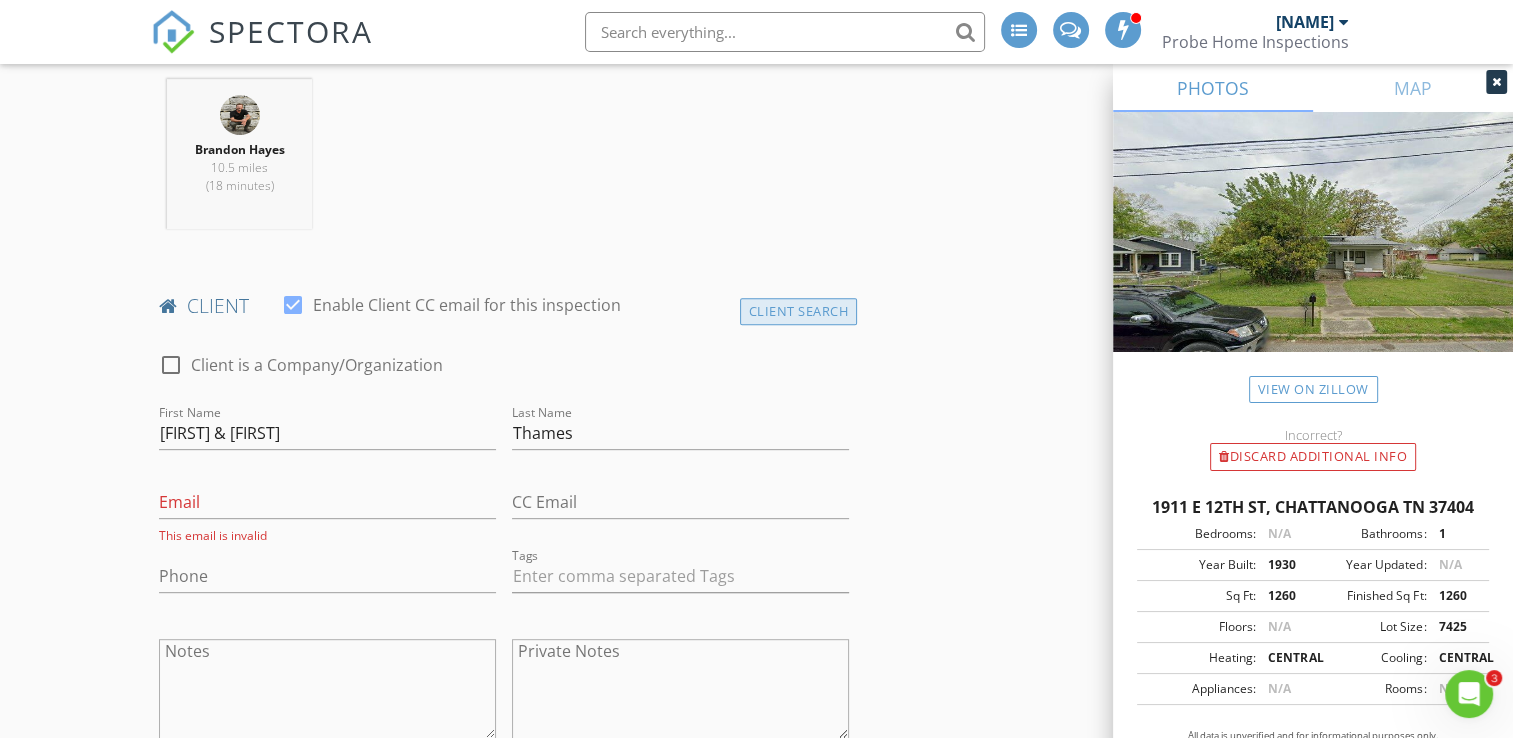 click on "Client Search" at bounding box center [799, 311] 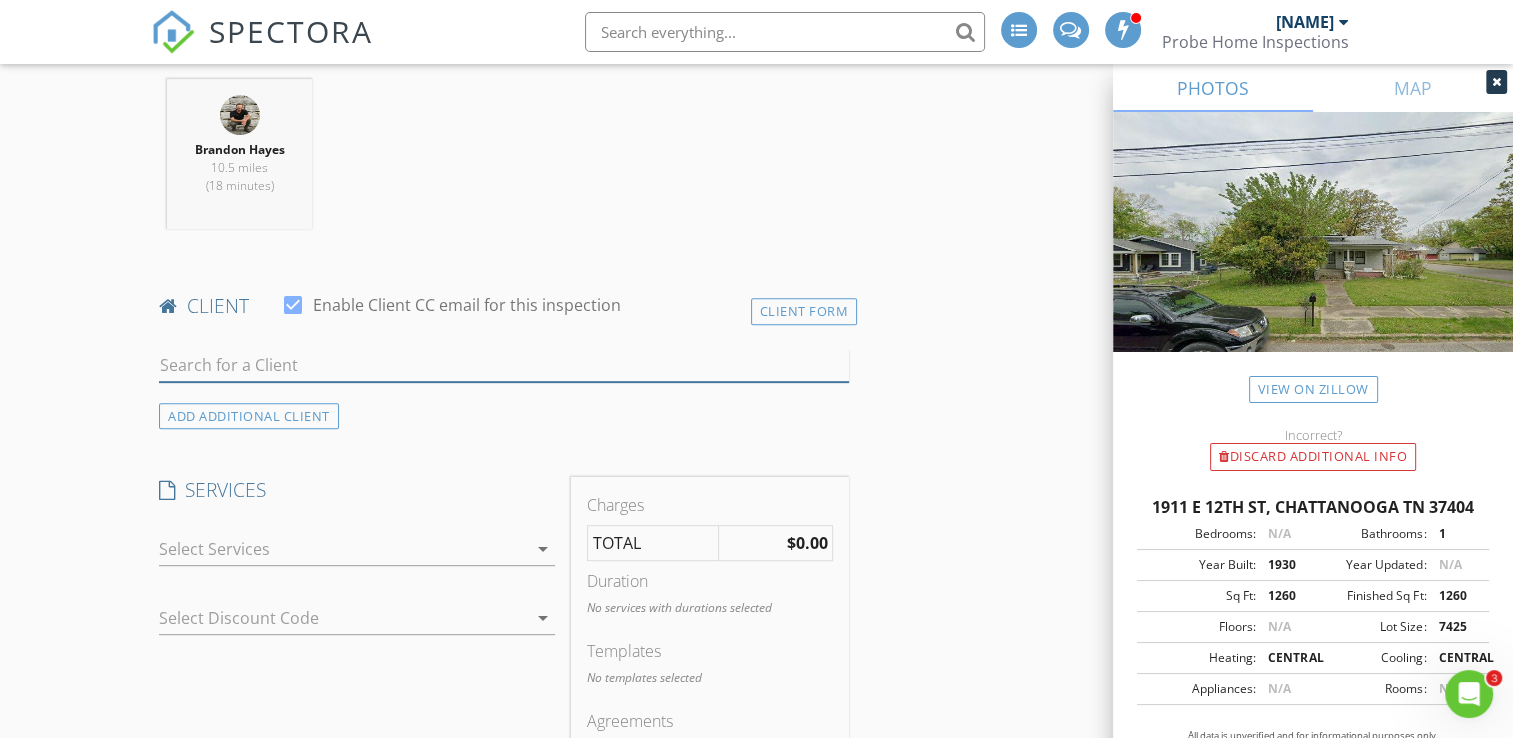 click at bounding box center (504, 365) 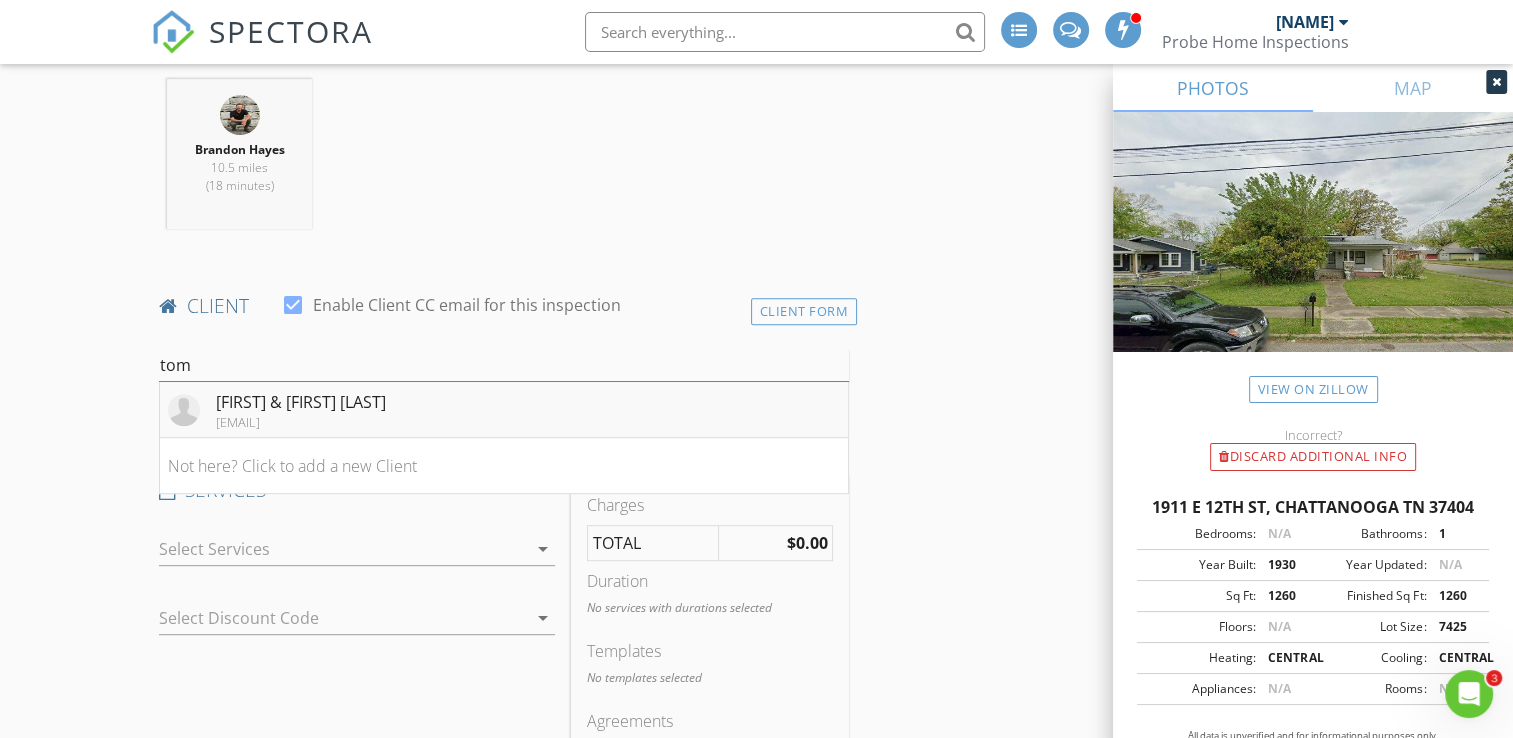 type on "tom" 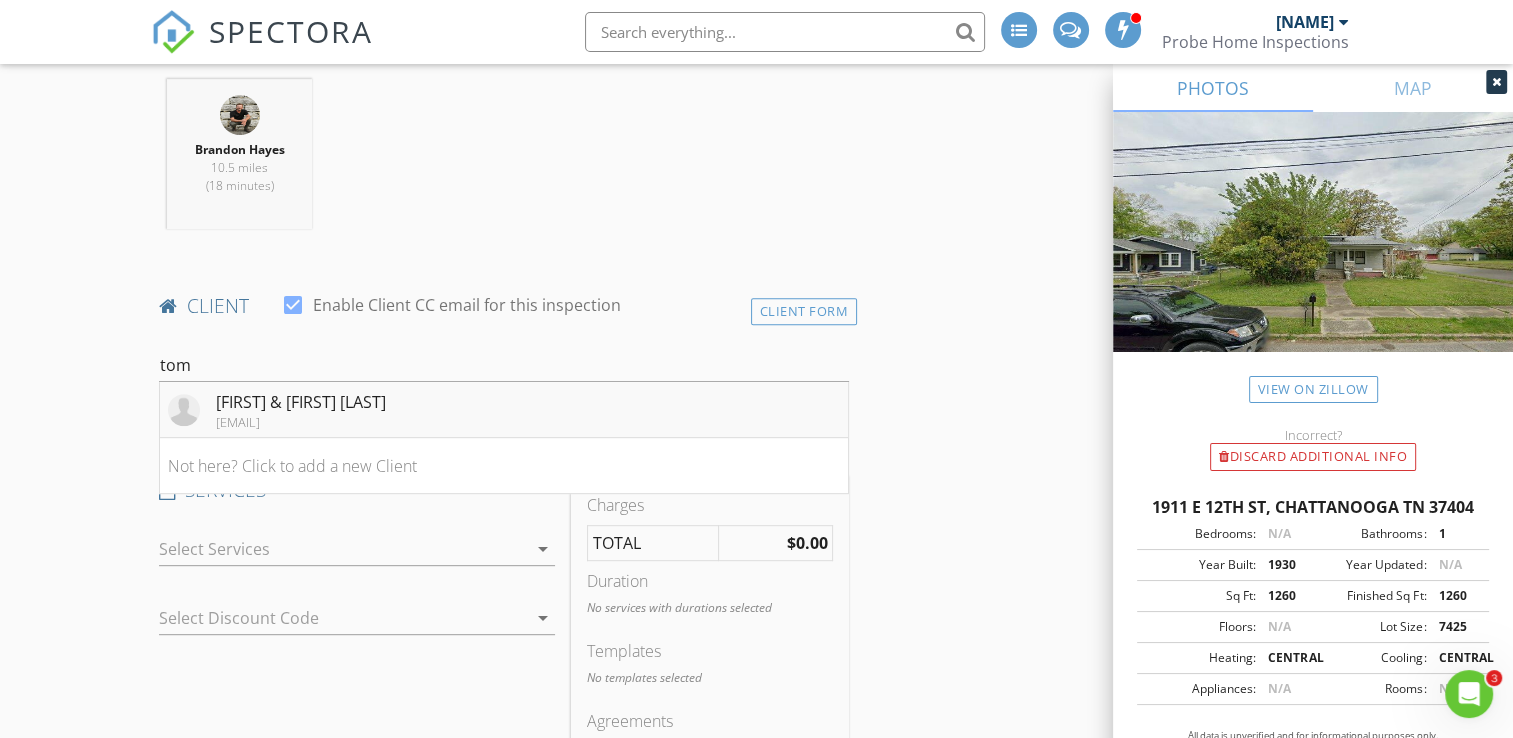 click on "Tom & Charlotte Thames" at bounding box center [301, 402] 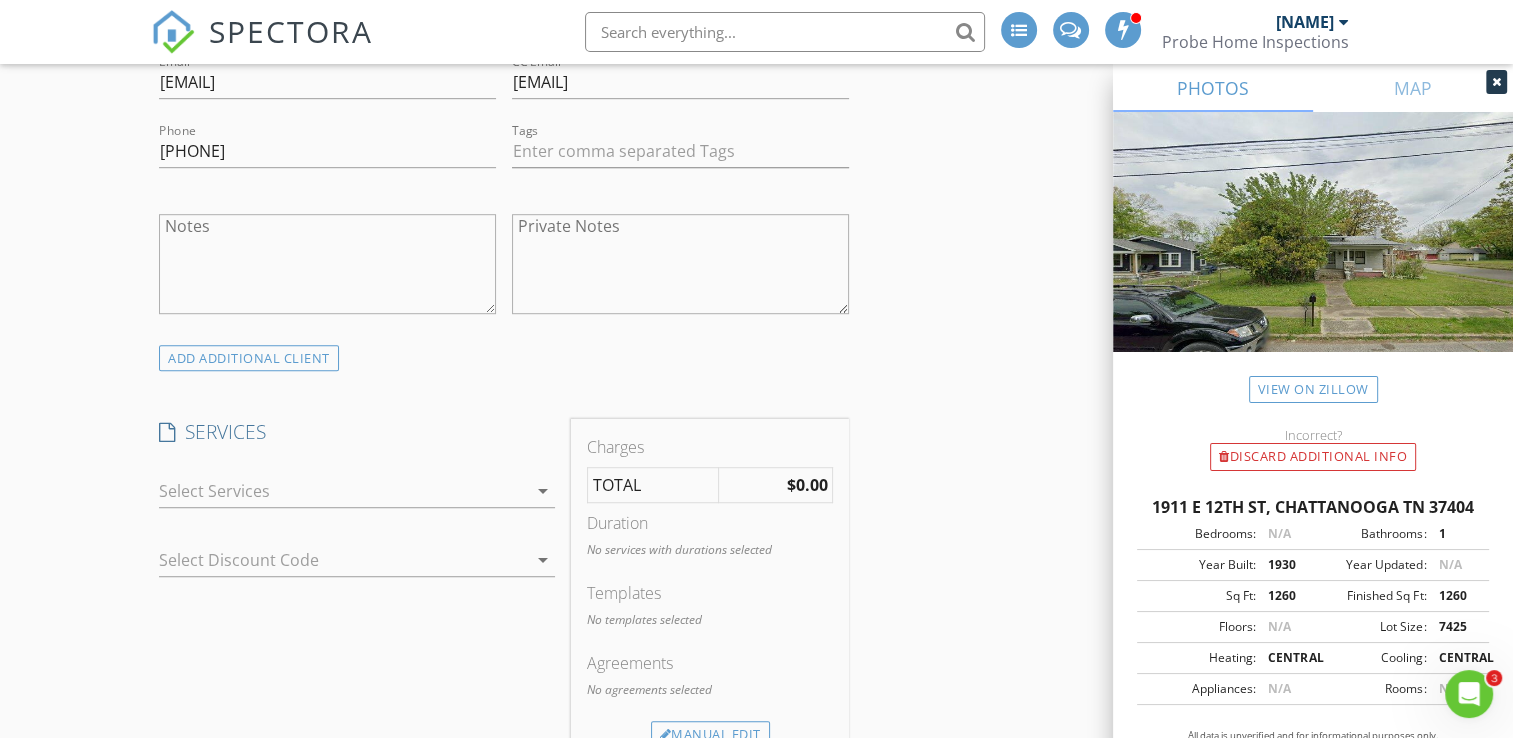 scroll, scrollTop: 1300, scrollLeft: 0, axis: vertical 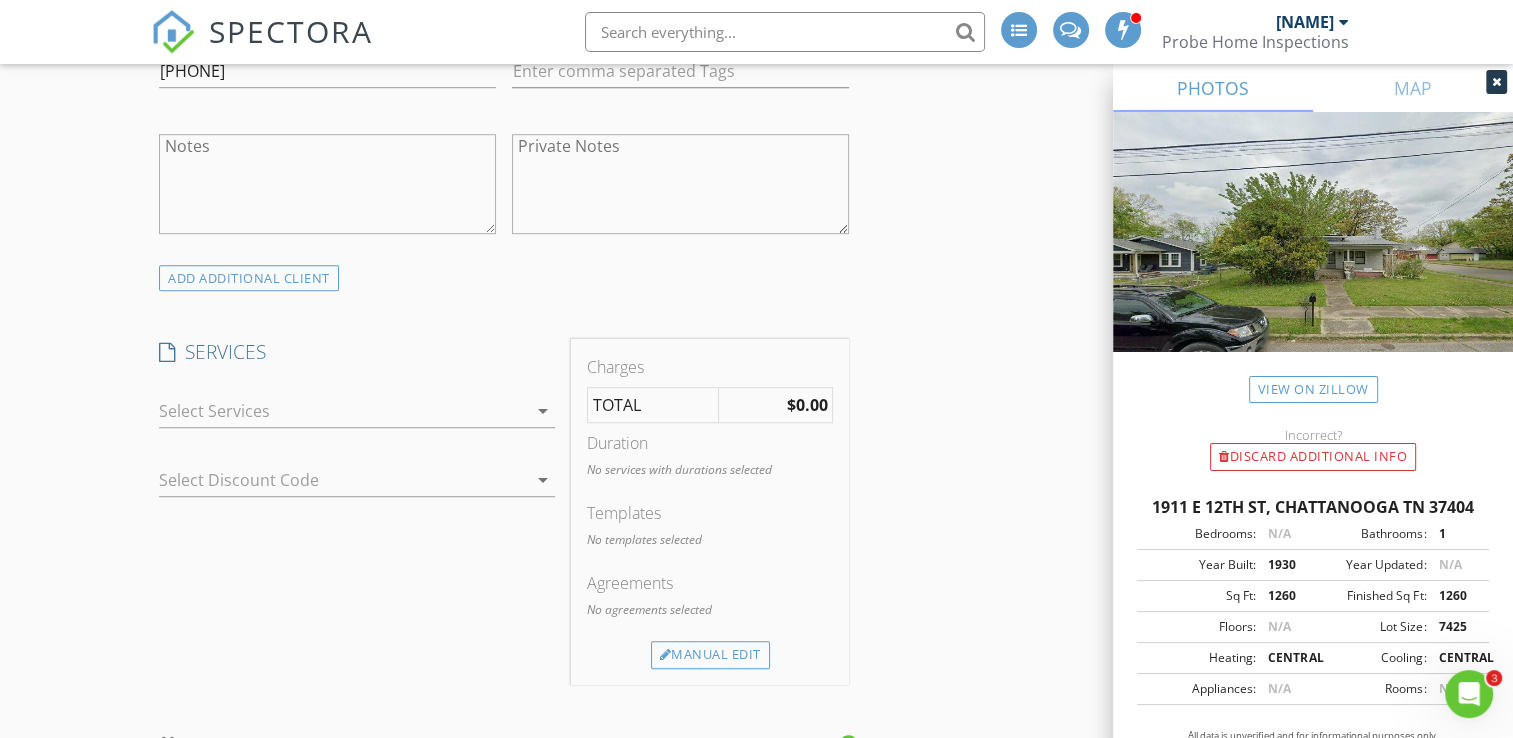 click at bounding box center (343, 411) 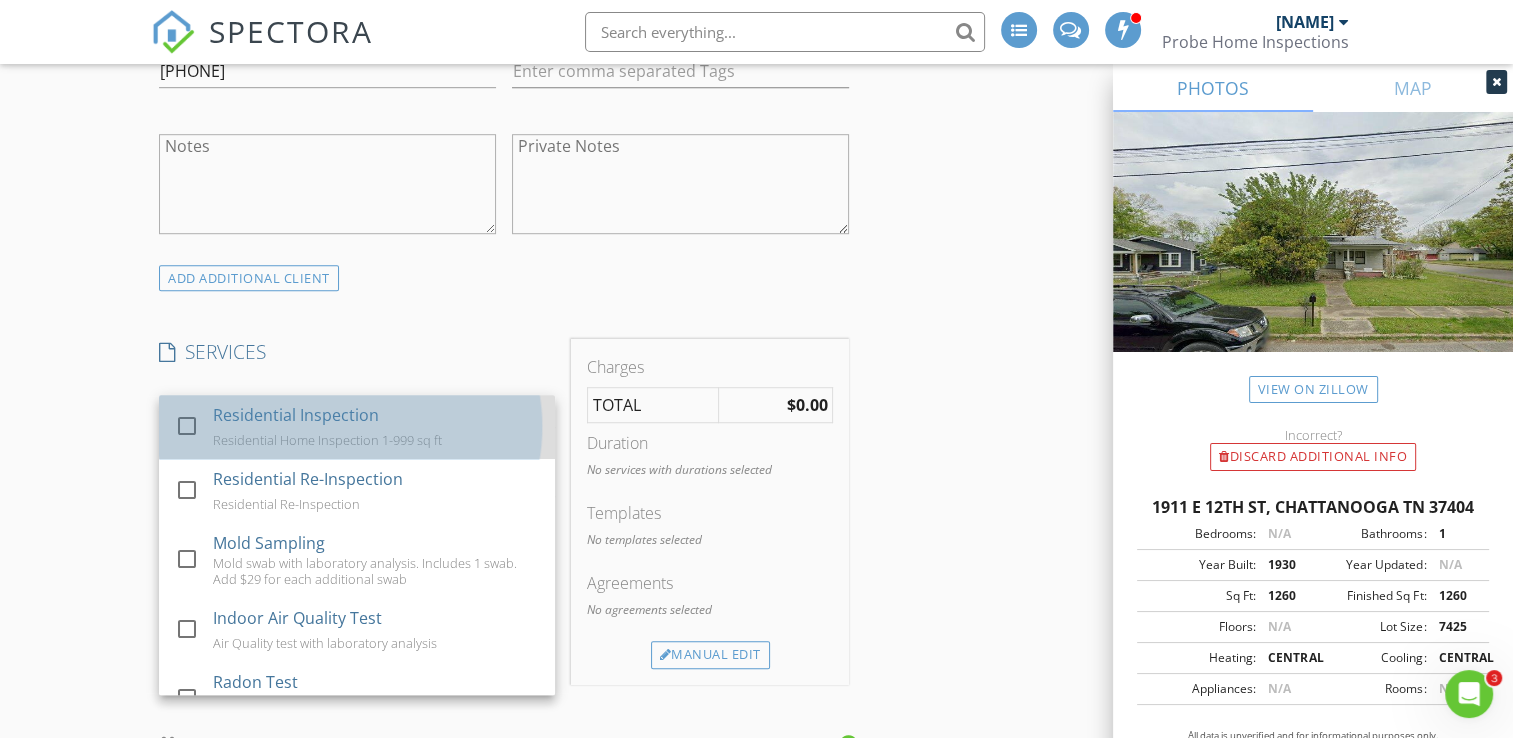 click on "Residential Inspection" at bounding box center [297, 415] 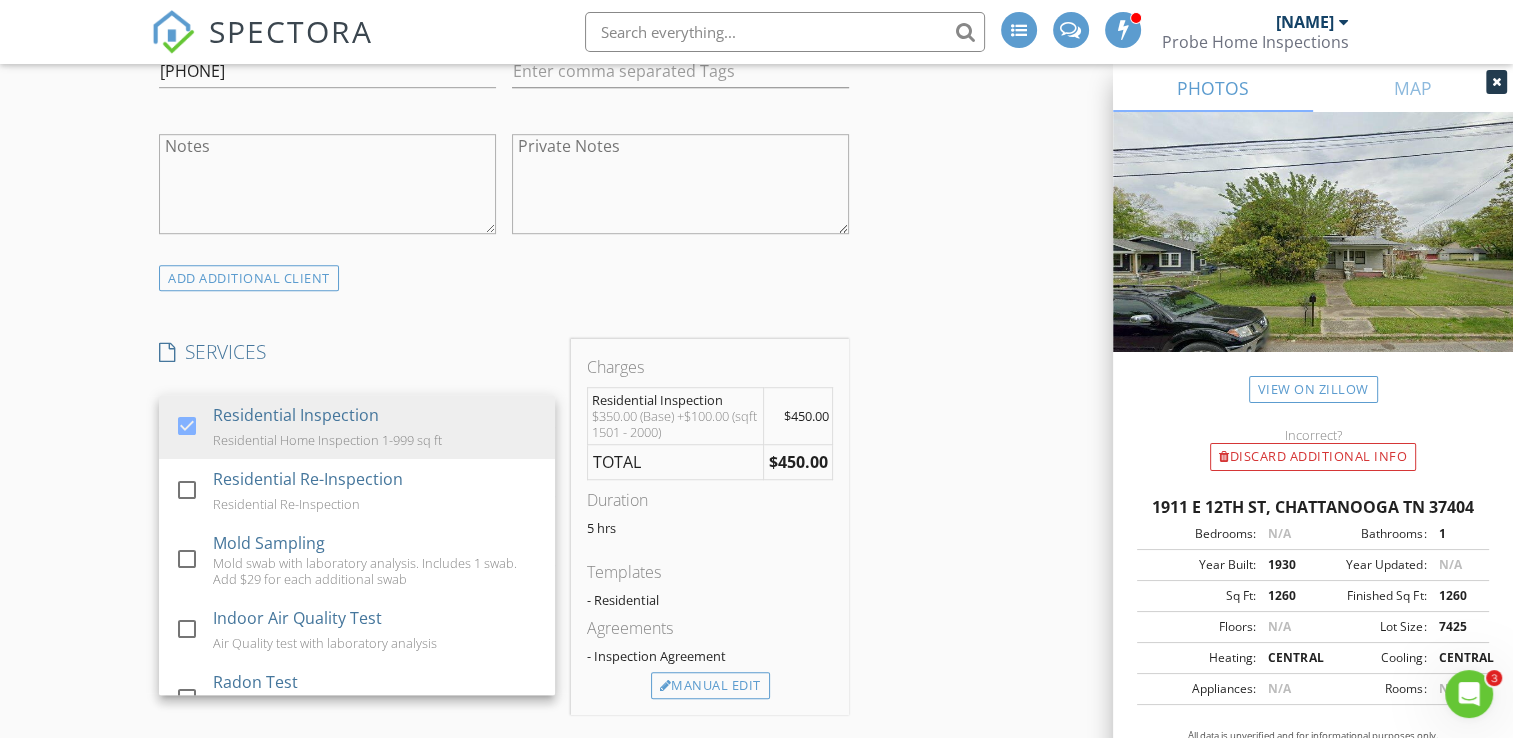 click on "check_box   Residential Inspection   Residential Home Inspection 1-999 sq ft check_box_outline_blank   Residential Re-Inspection   Residential Re-Inspection check_box_outline_blank   Mold Sampling    Mold swab with laboratory analysis. Includes 1 swab. Add $29 for each additional swab check_box_outline_blank   Indoor Air Quality Test    Air Quality test with laboratory analysis  check_box_outline_blank   Radon Test   48 hour radon scan to determine the levels of radon in the home check_box_outline_blank   Sewer Scope   Sewer scope of the lateral sewer line  check_box_outline_blank   Home Loan Water Panel    FHA/VA loan panel. Tests for coliform, e.coli, lead, nitrate, nitrite, pH check_box_outline_blank   Basic Water Bacteria Test   Basic water testing for coliform and e.coli check_box_outline_blank   Advanced Water Panel   Advanced water panel testing for contaminants including biological, chemical, and metals check_box_outline_blank   Asbestos Testing    Test for the presence of asbestos.  arrow_drop_down" at bounding box center (357, 482) 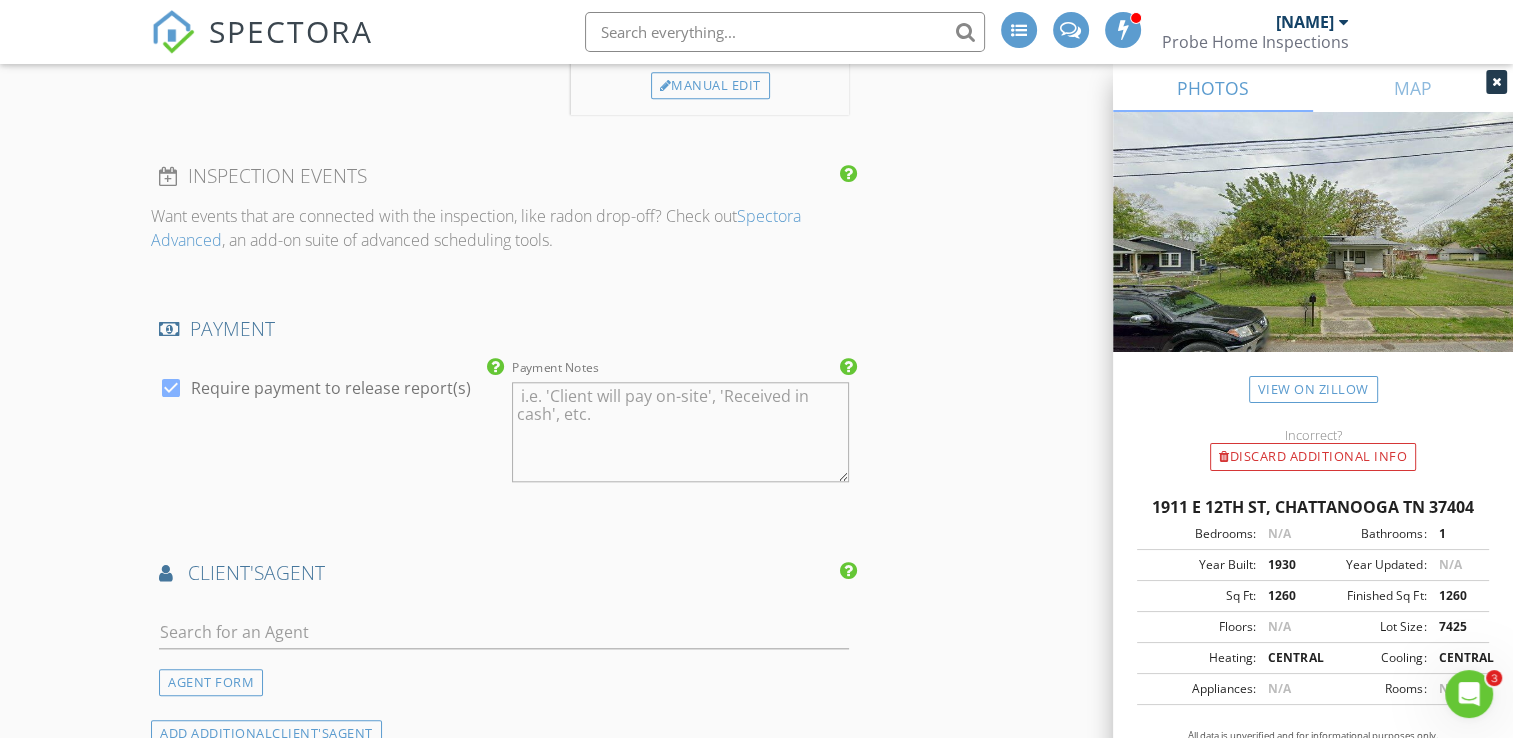 scroll, scrollTop: 2100, scrollLeft: 0, axis: vertical 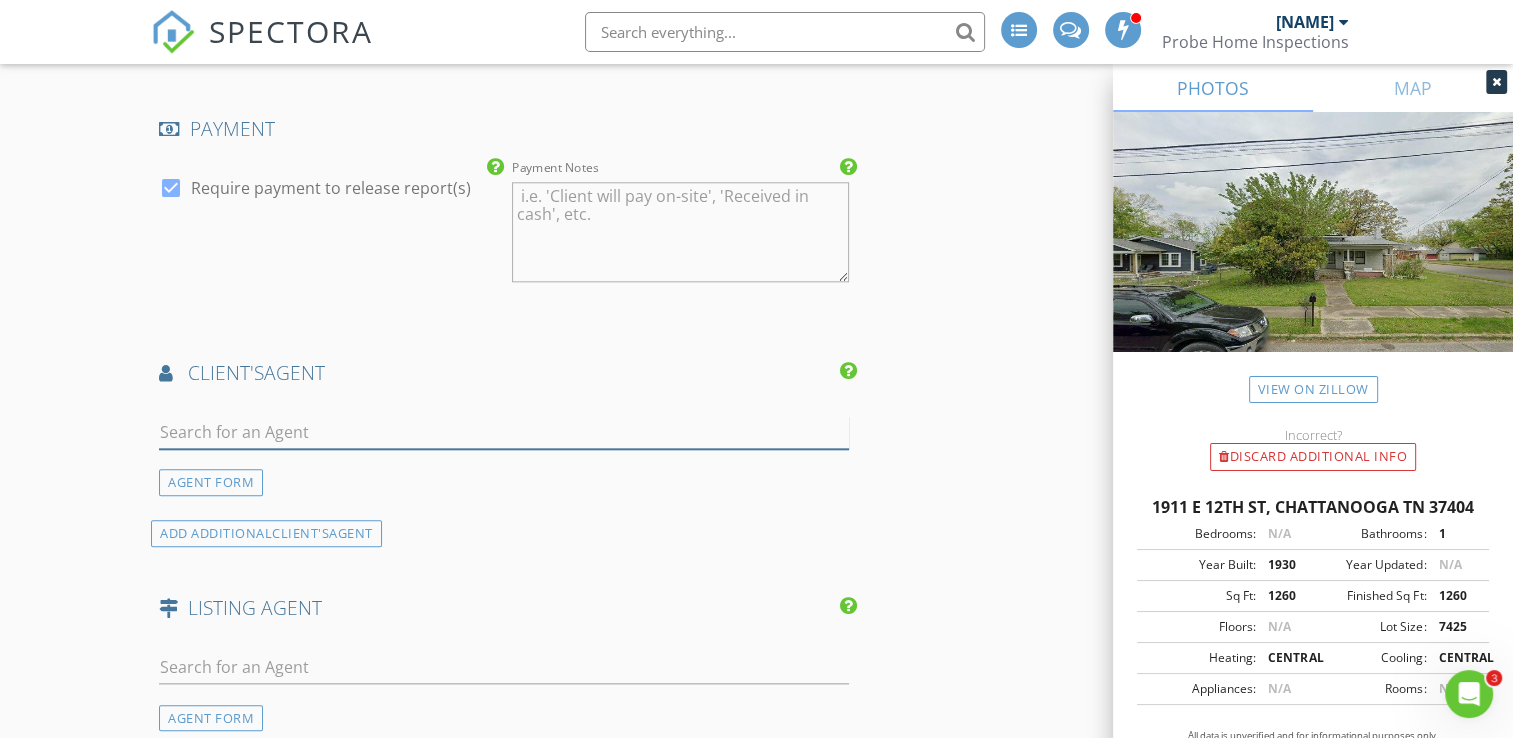 click at bounding box center (504, 432) 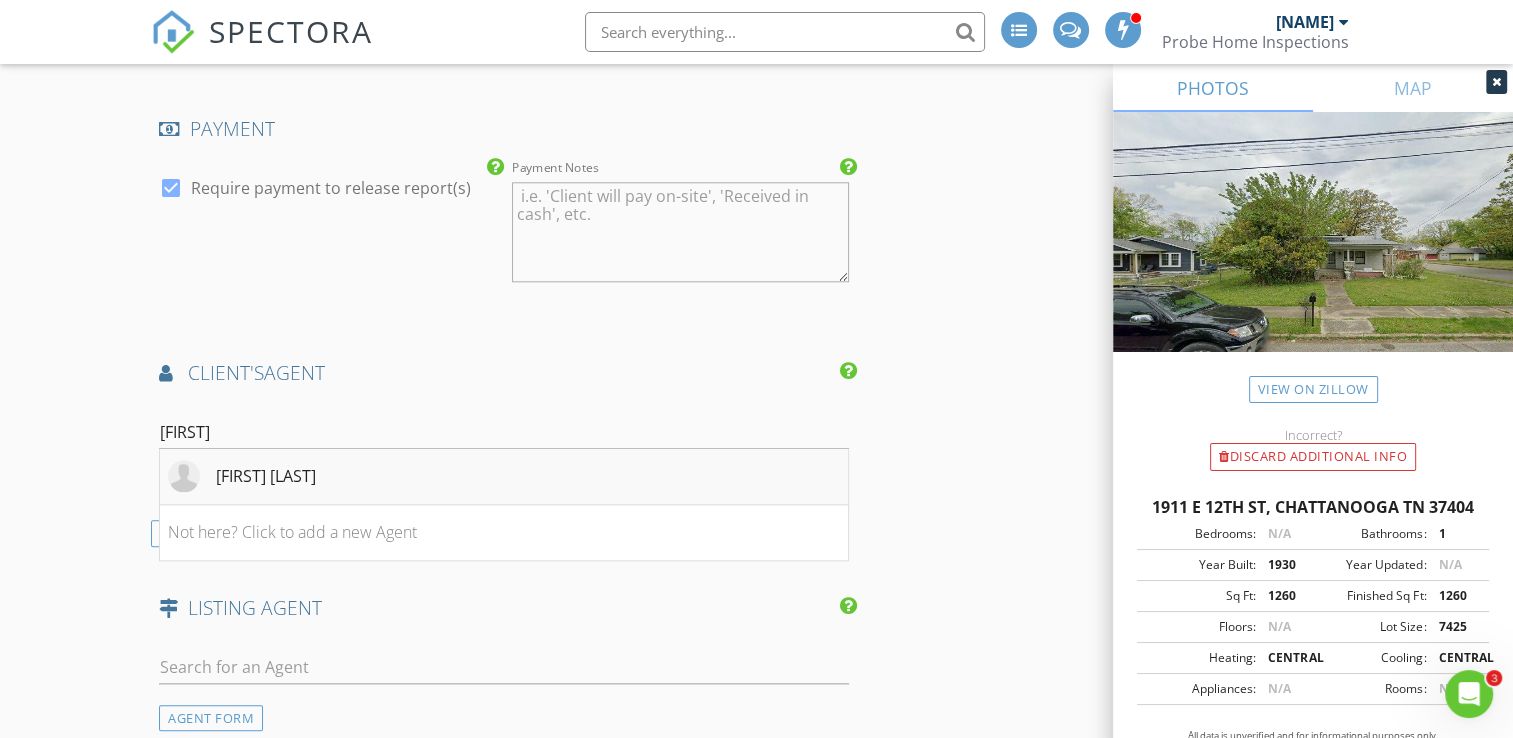 click on "[FIRST] [LAST]" at bounding box center [266, 476] 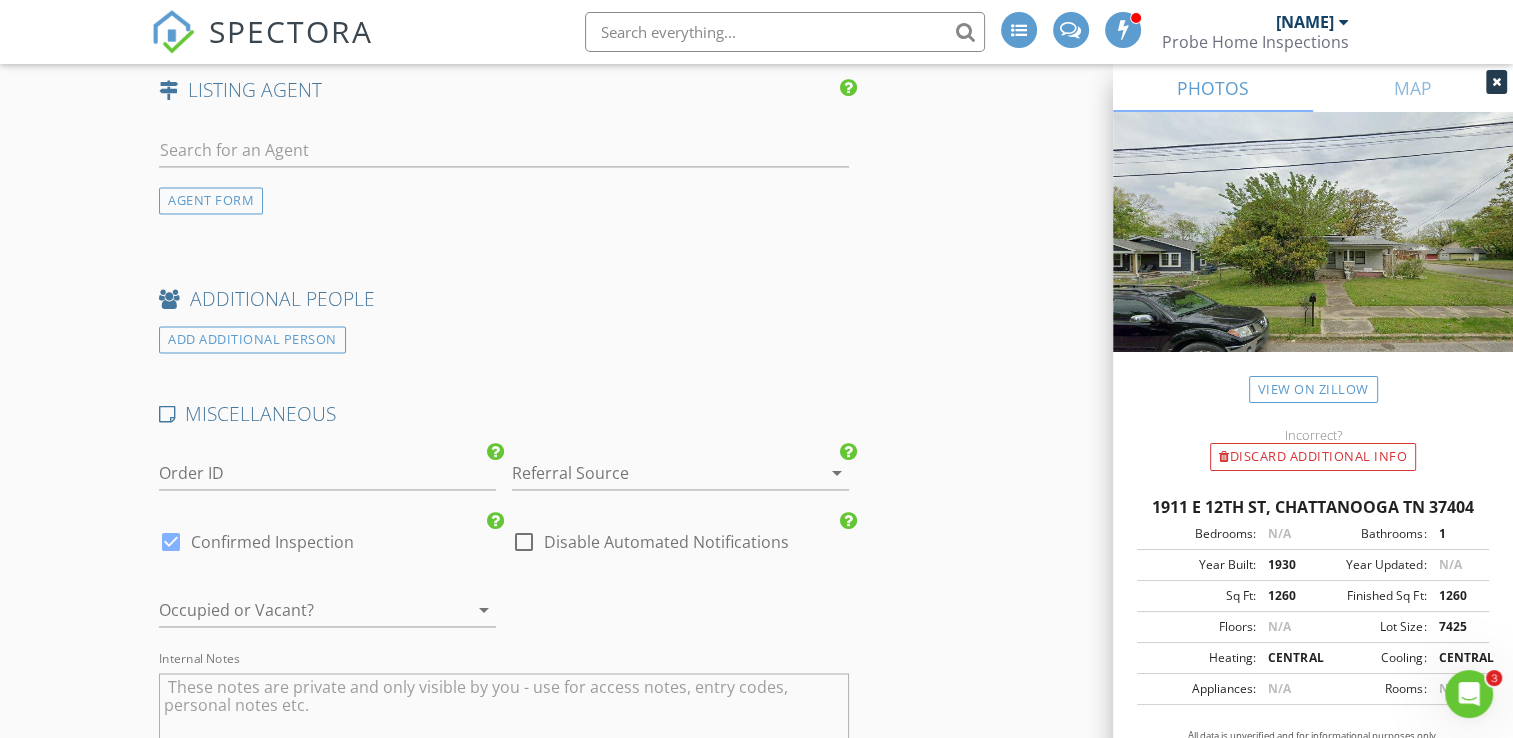 scroll, scrollTop: 3000, scrollLeft: 0, axis: vertical 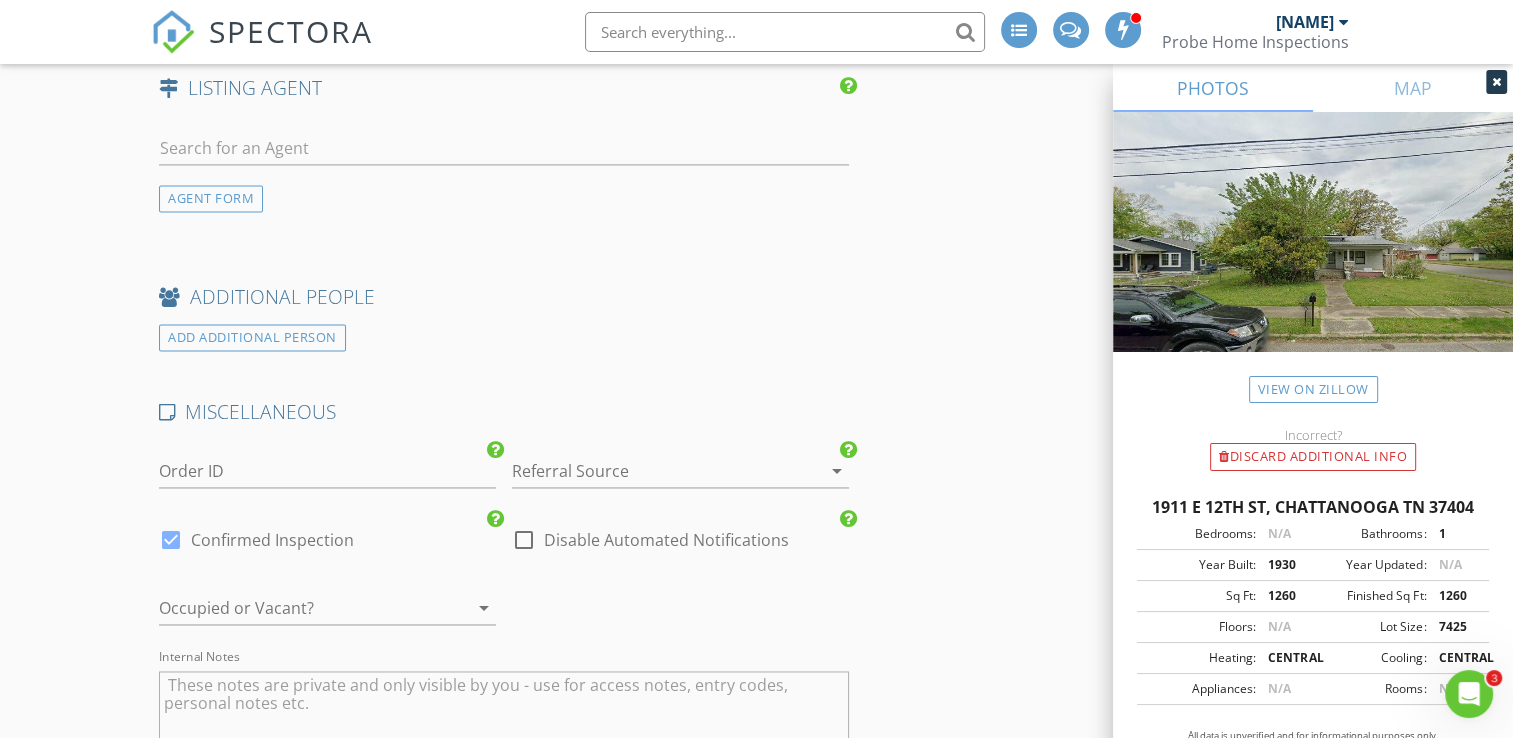click at bounding box center (652, 471) 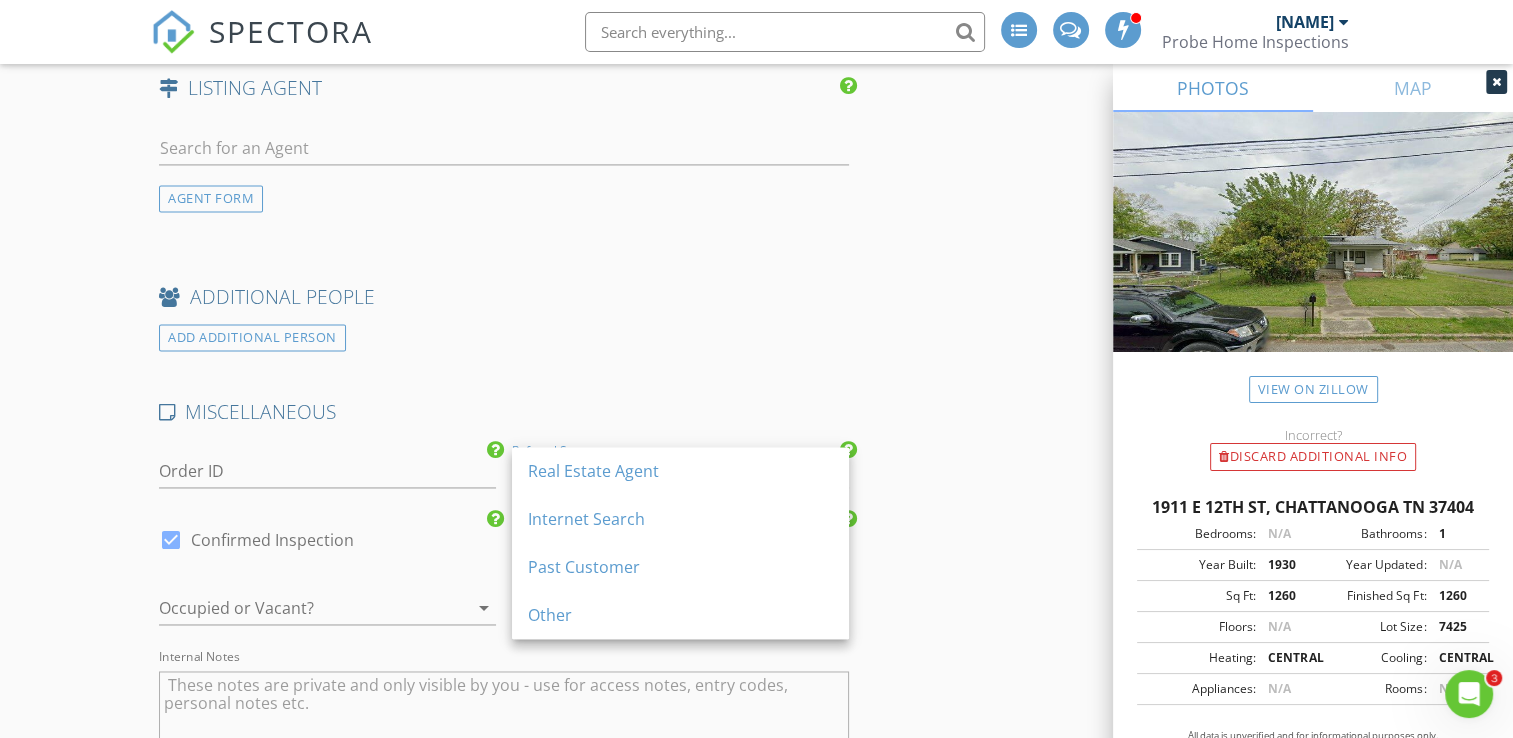 click on "Past Customer" at bounding box center [680, 567] 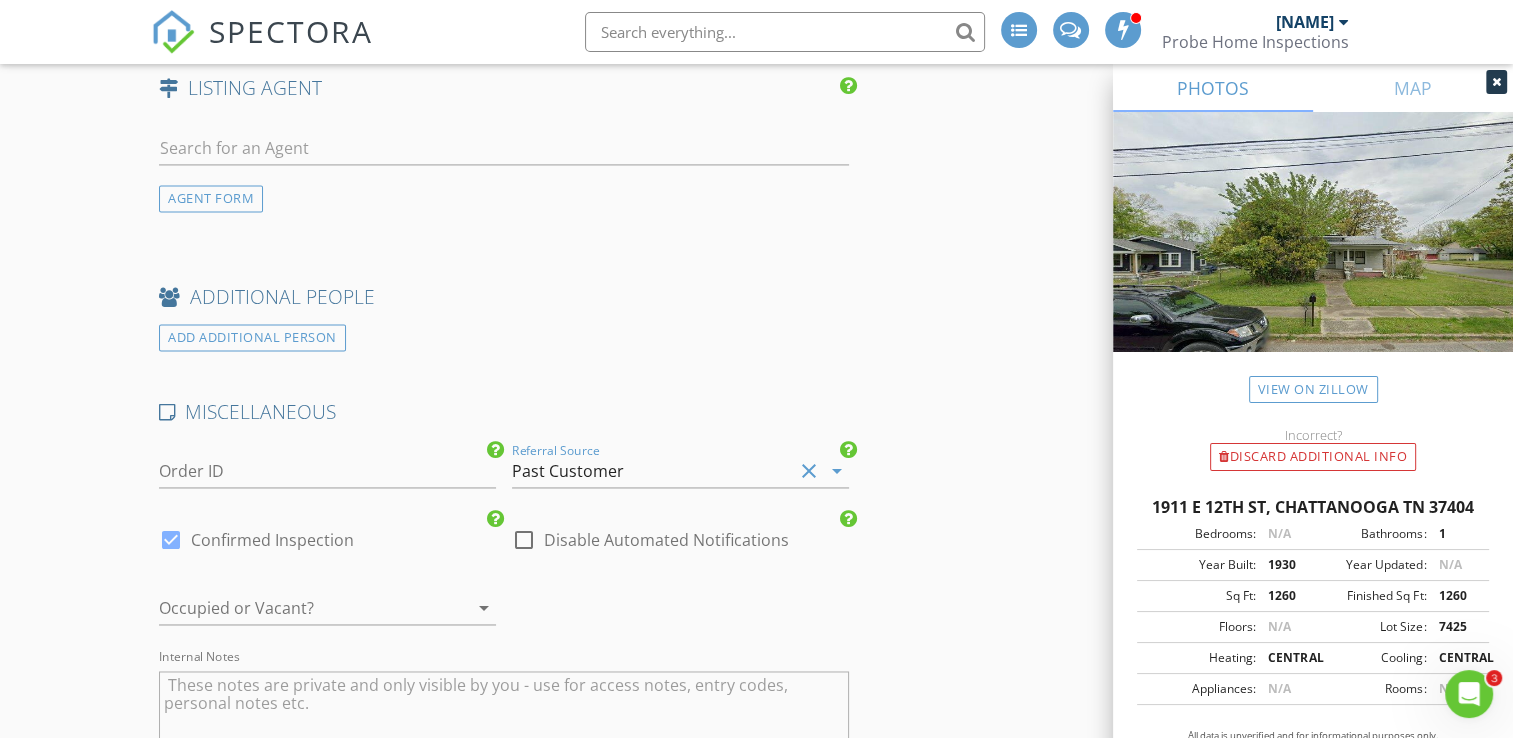 click at bounding box center [299, 608] 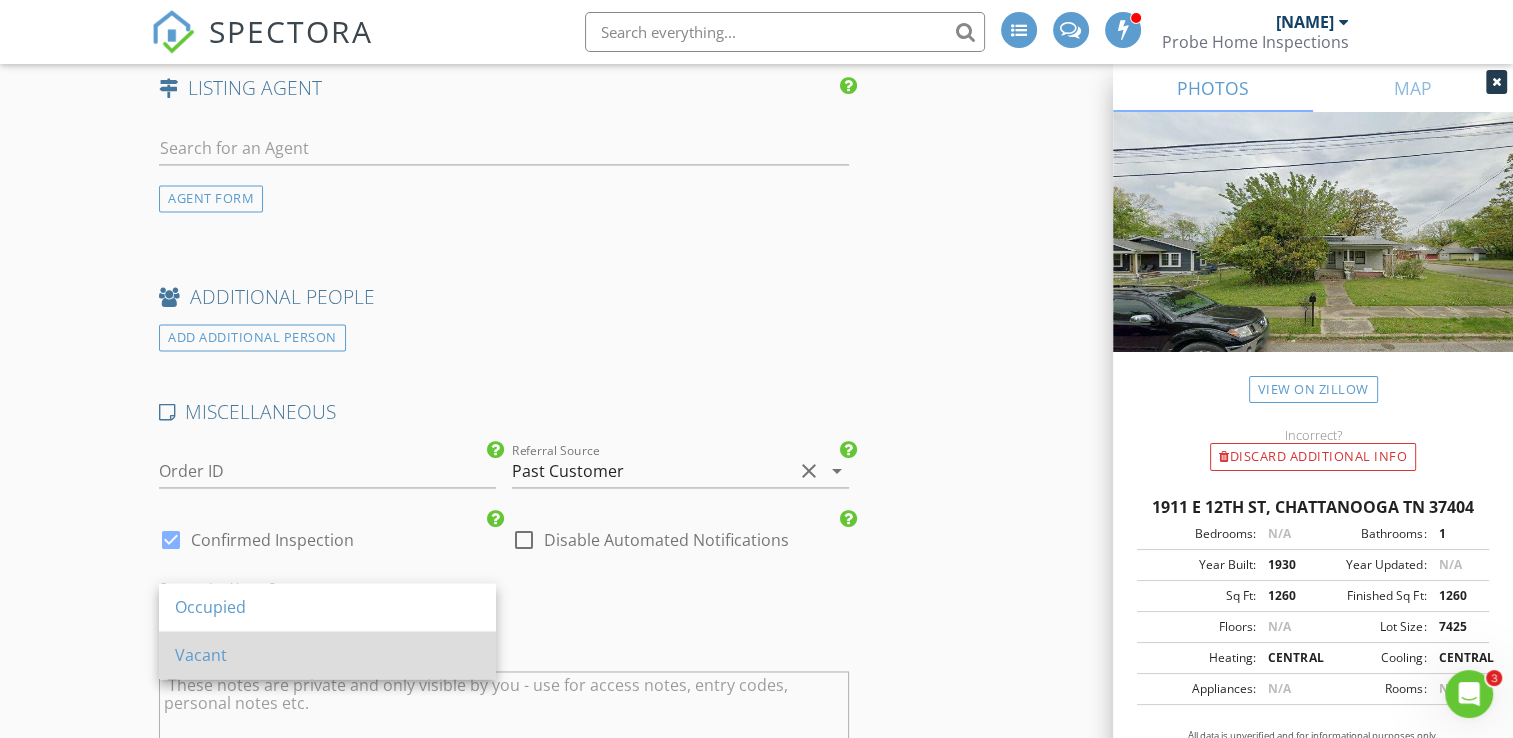 click on "Vacant" at bounding box center (327, 655) 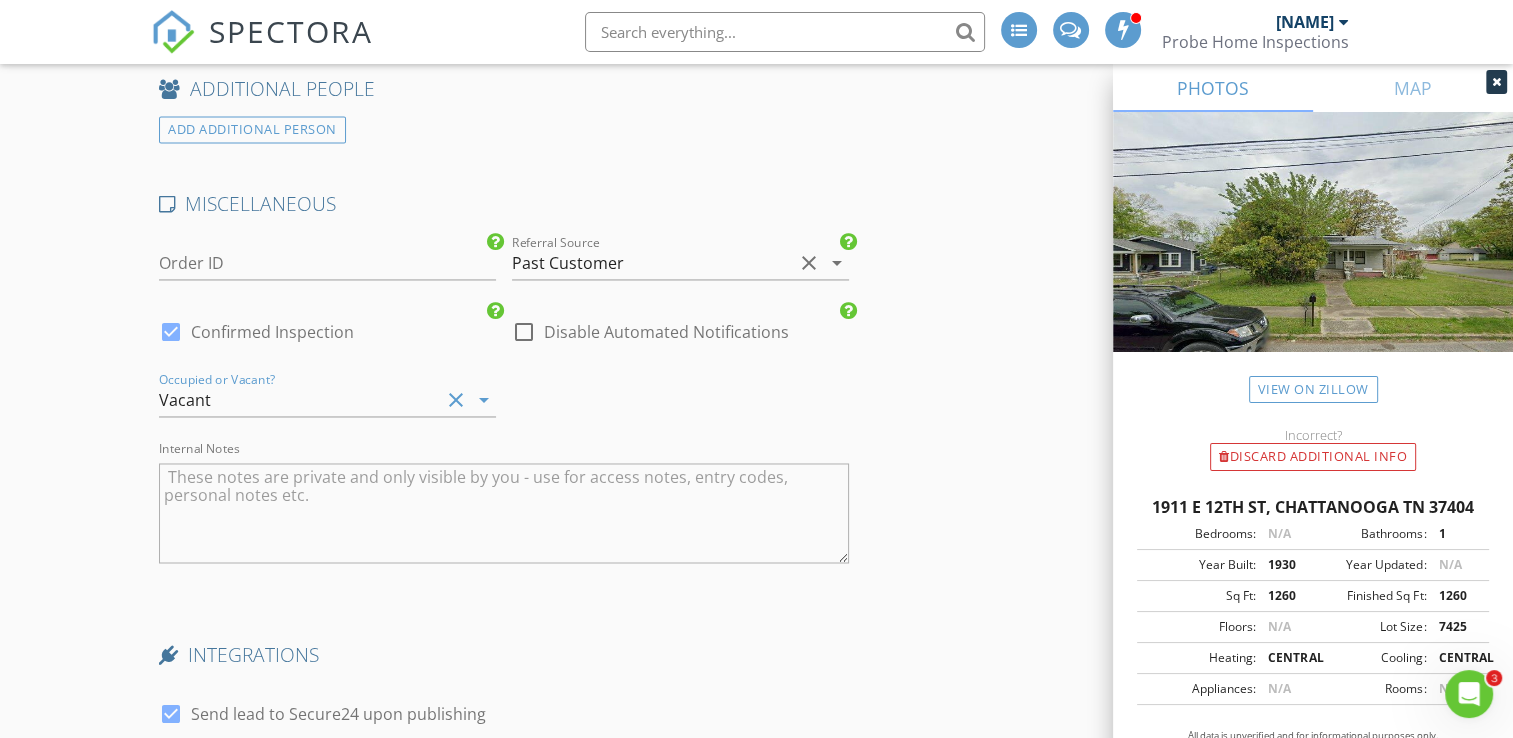 scroll, scrollTop: 3400, scrollLeft: 0, axis: vertical 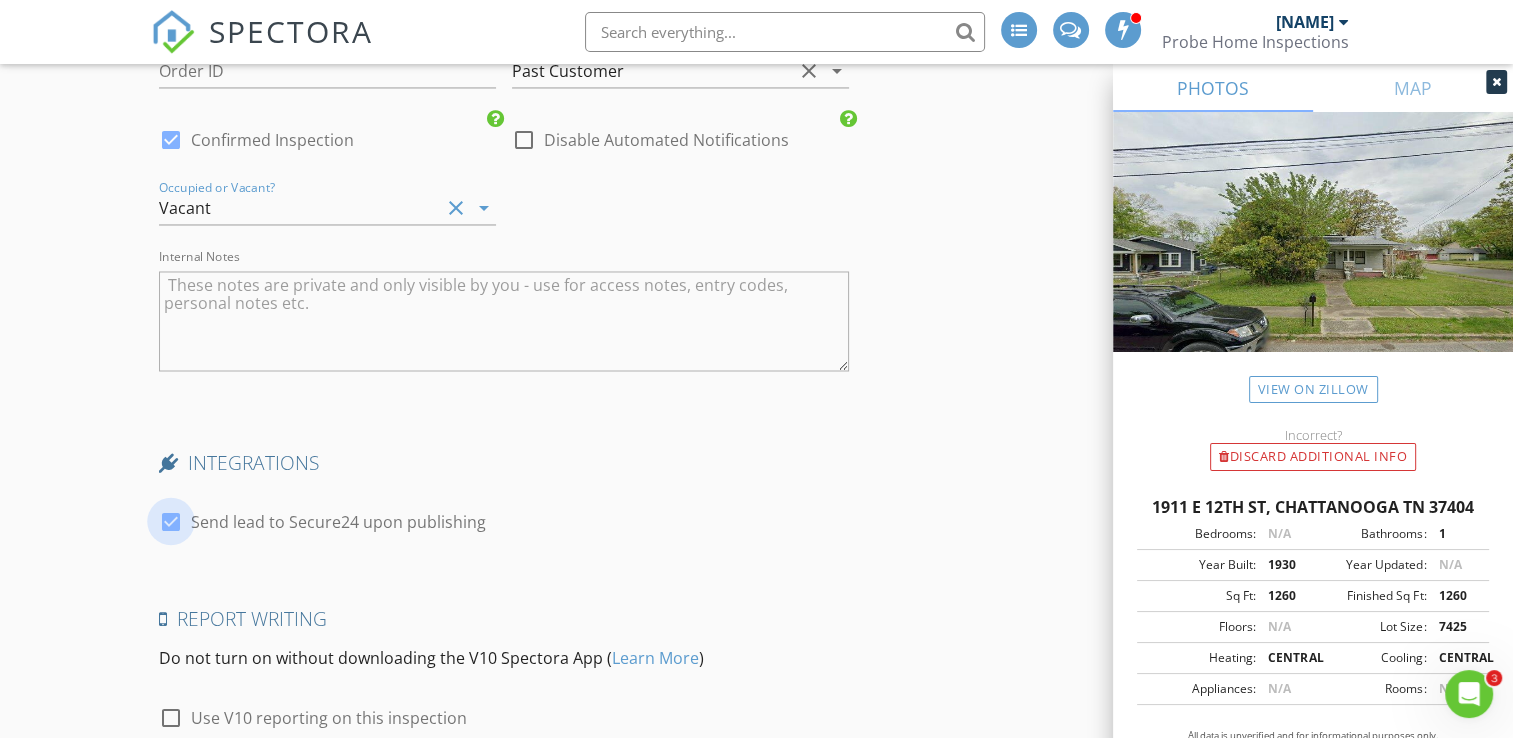 click at bounding box center (171, 521) 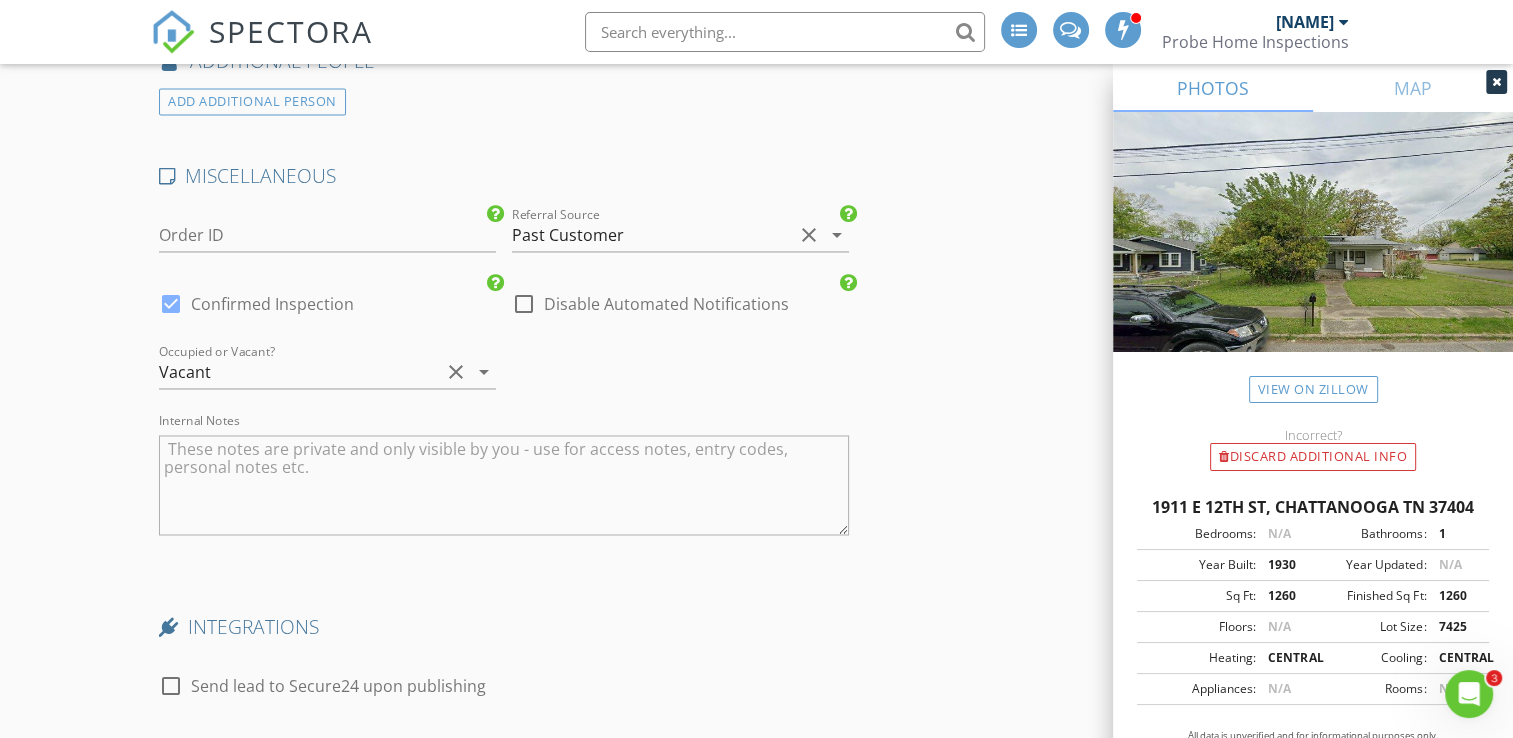 scroll, scrollTop: 3185, scrollLeft: 0, axis: vertical 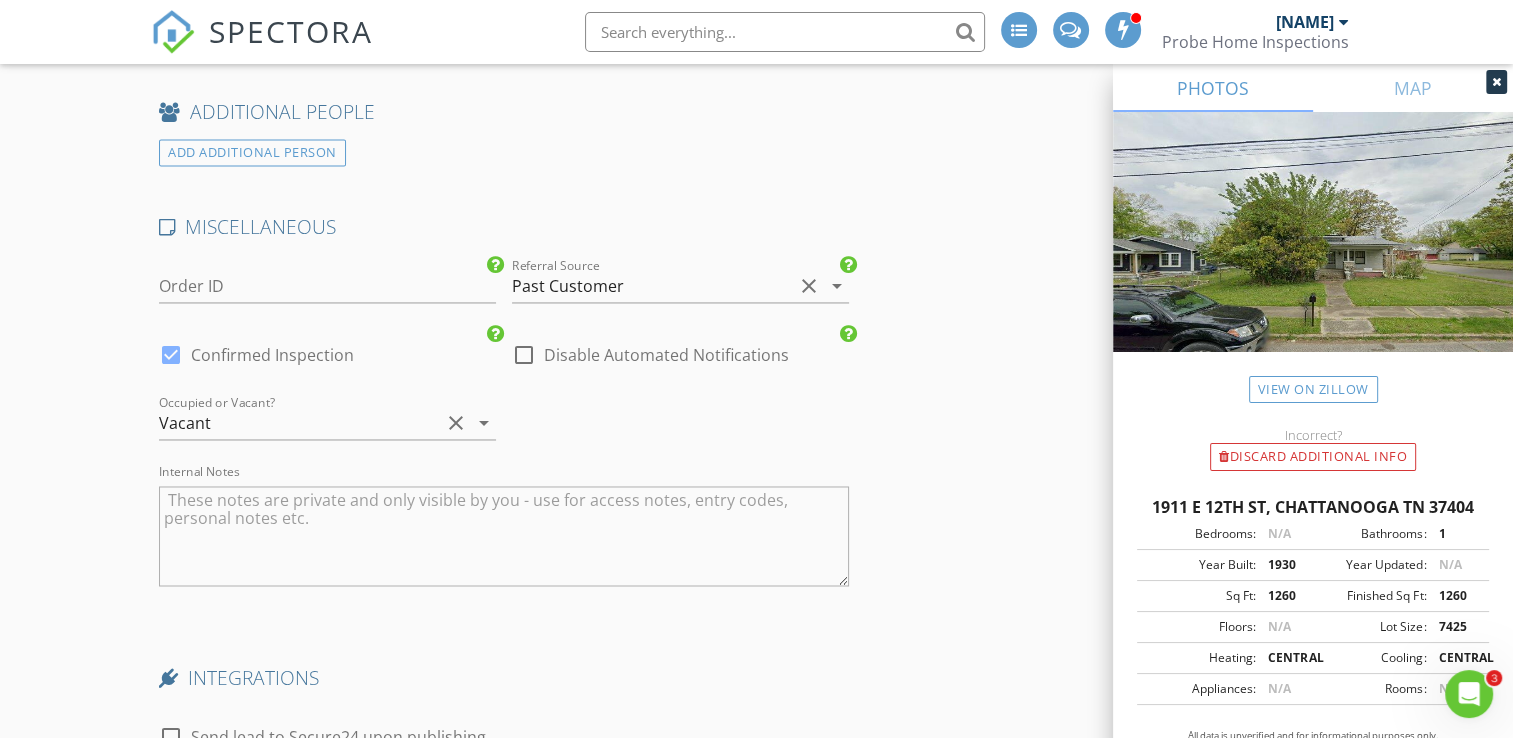 click at bounding box center [504, 536] 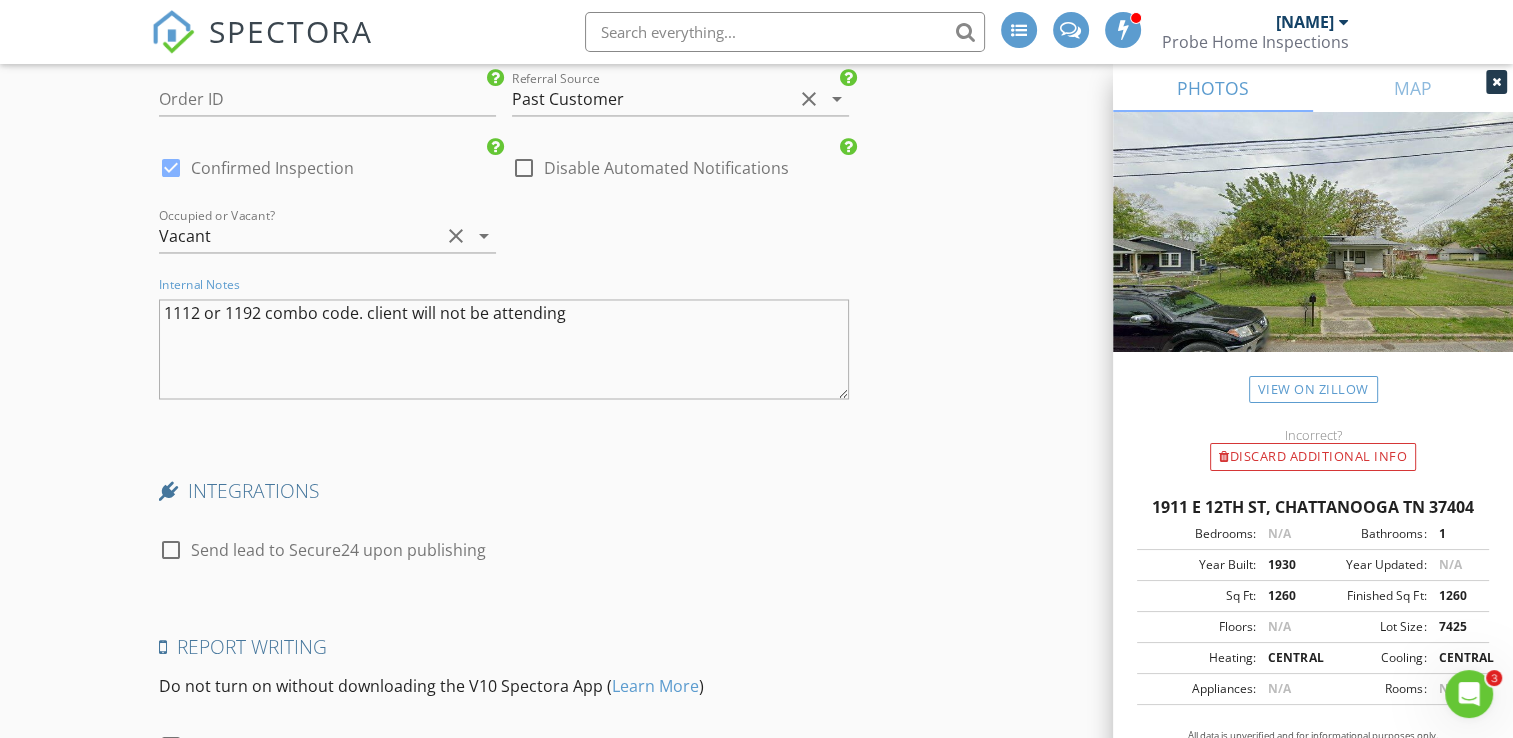 scroll, scrollTop: 3685, scrollLeft: 0, axis: vertical 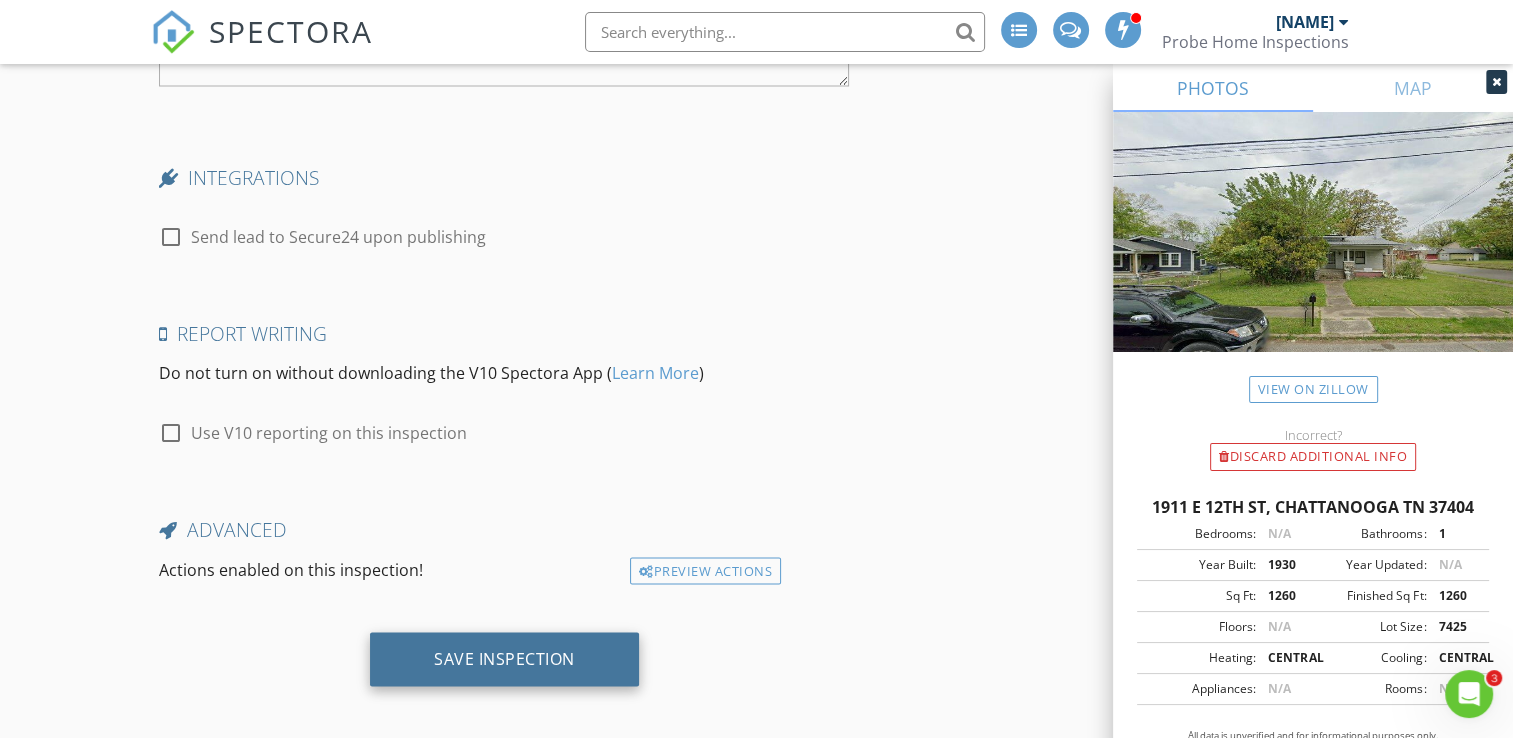 type on "1112 or 1192 combo code. client will not be attending" 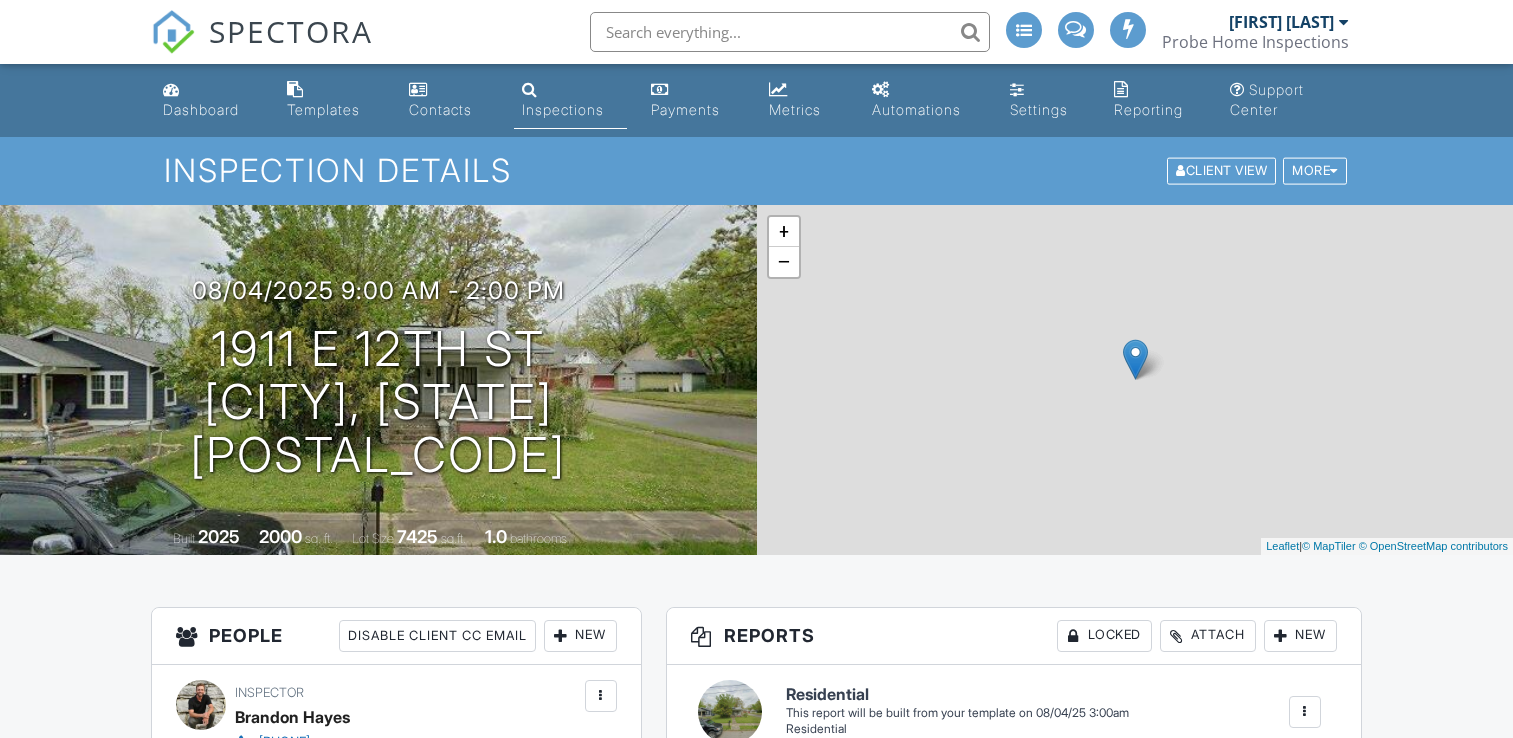 scroll, scrollTop: 0, scrollLeft: 0, axis: both 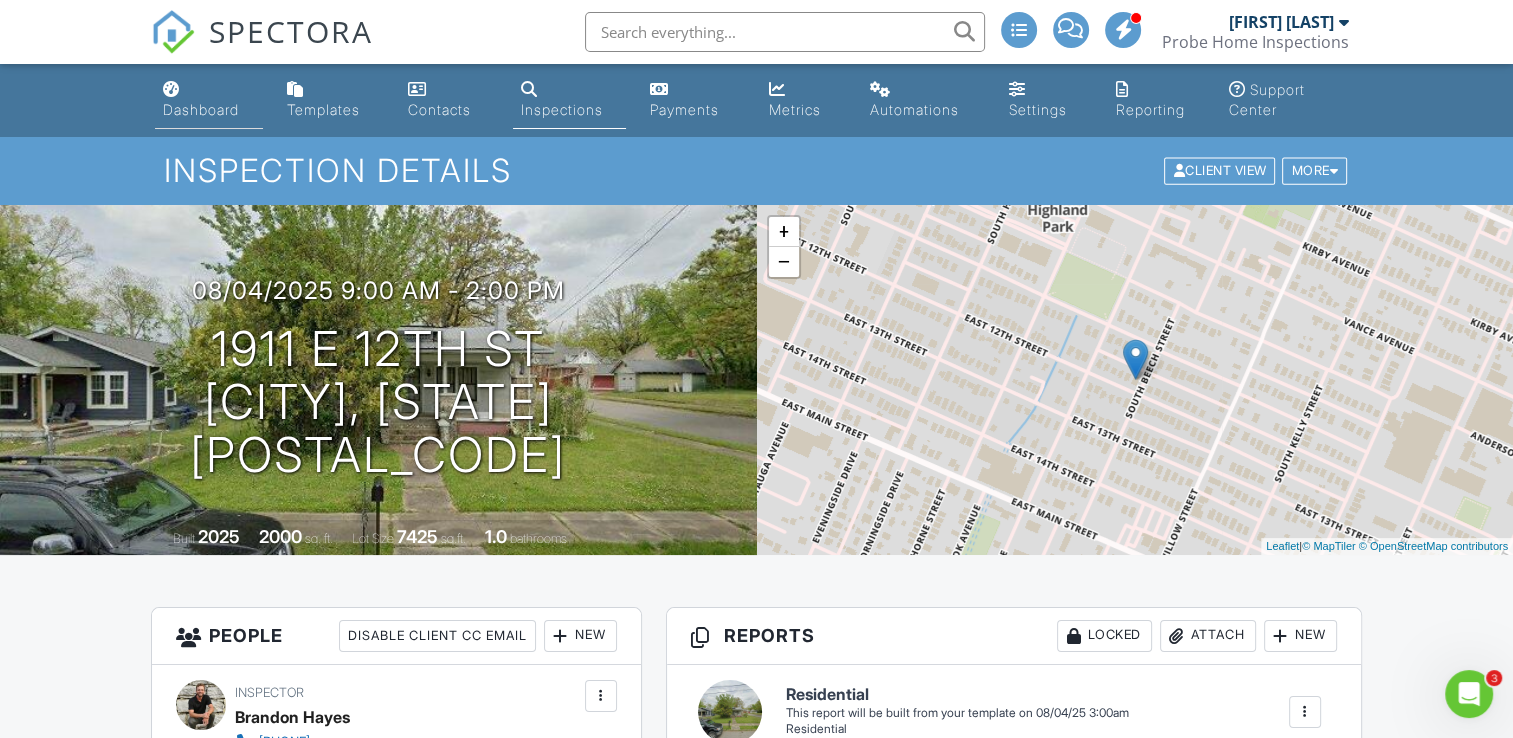 click on "Dashboard" at bounding box center (201, 109) 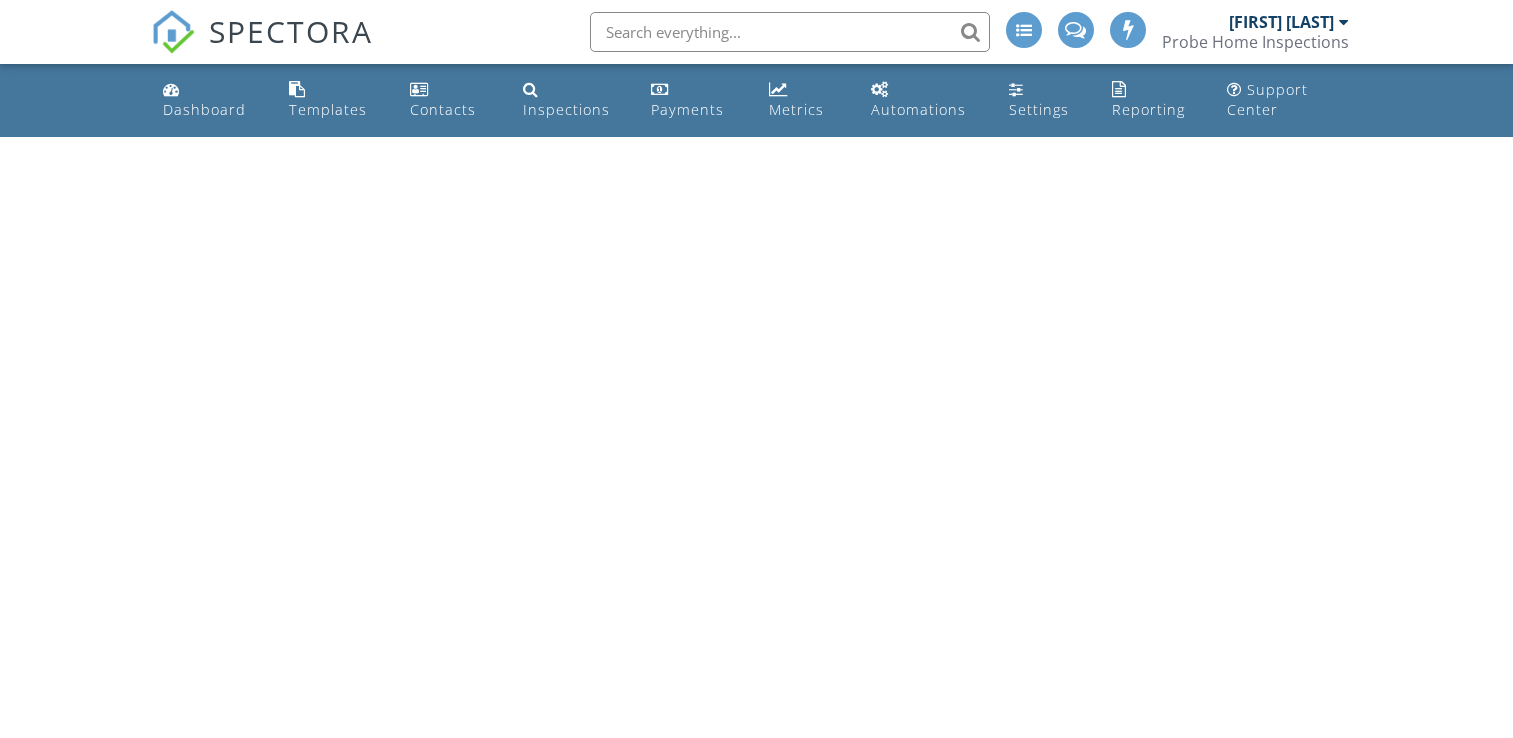 scroll, scrollTop: 0, scrollLeft: 0, axis: both 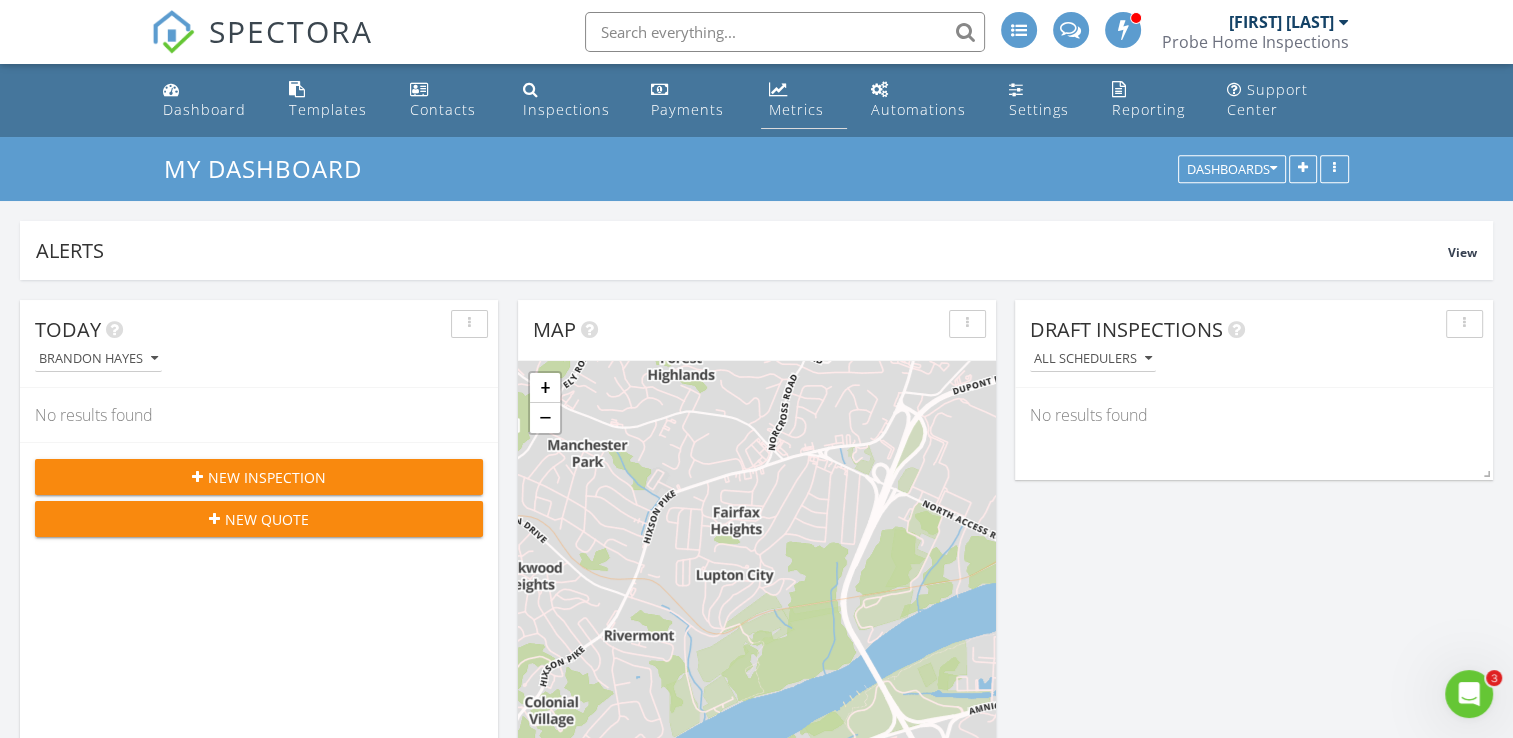 click on "Metrics" at bounding box center [796, 109] 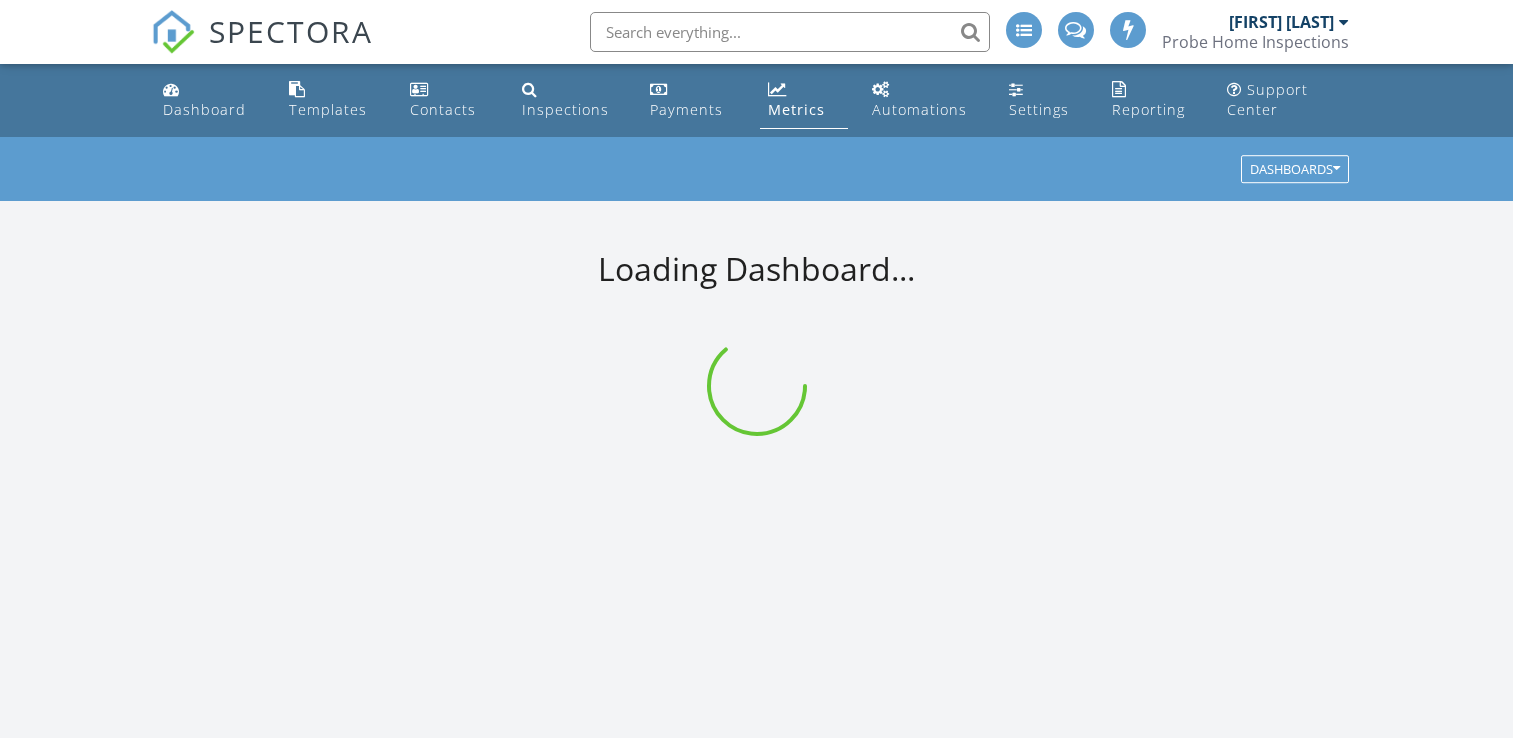 scroll, scrollTop: 0, scrollLeft: 0, axis: both 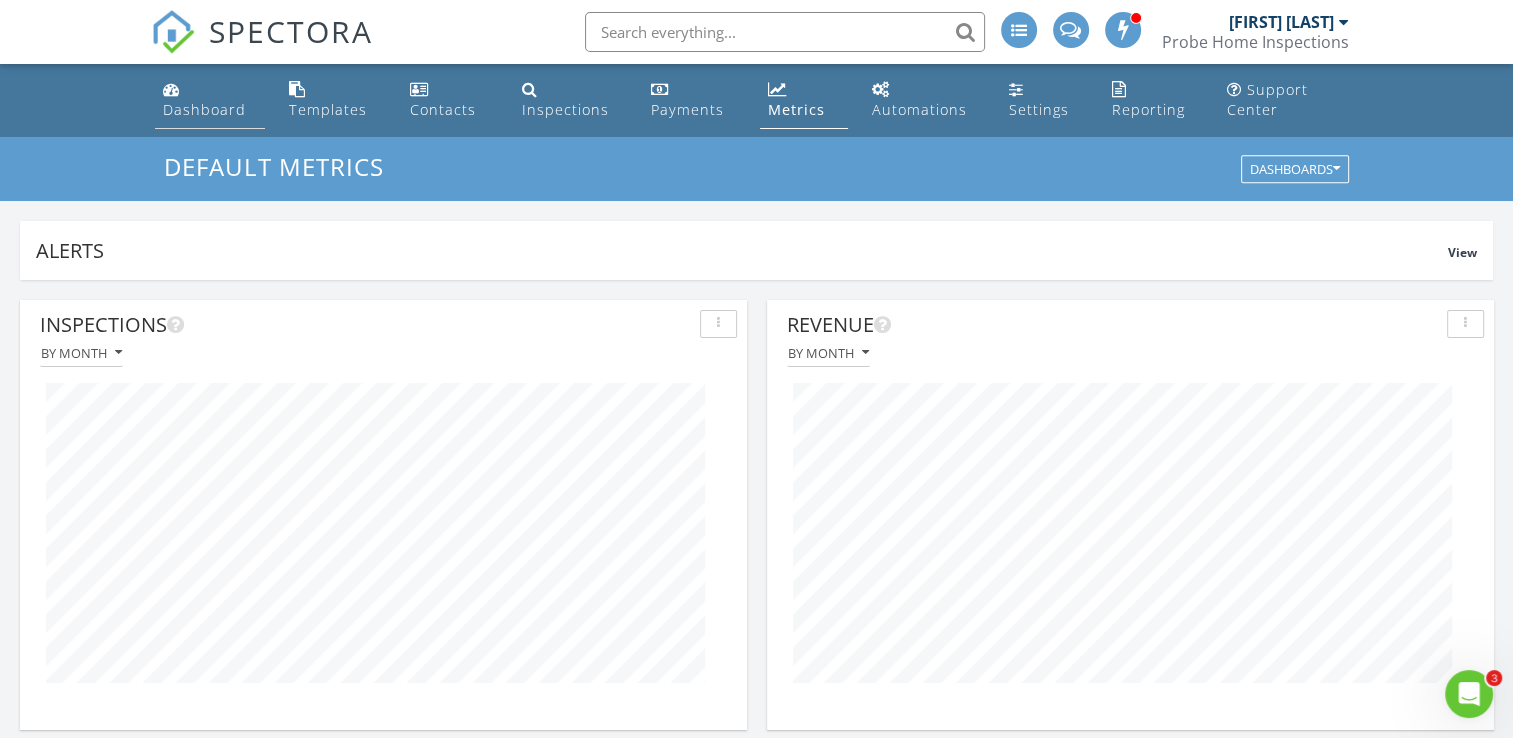 click on "Dashboard" at bounding box center (204, 109) 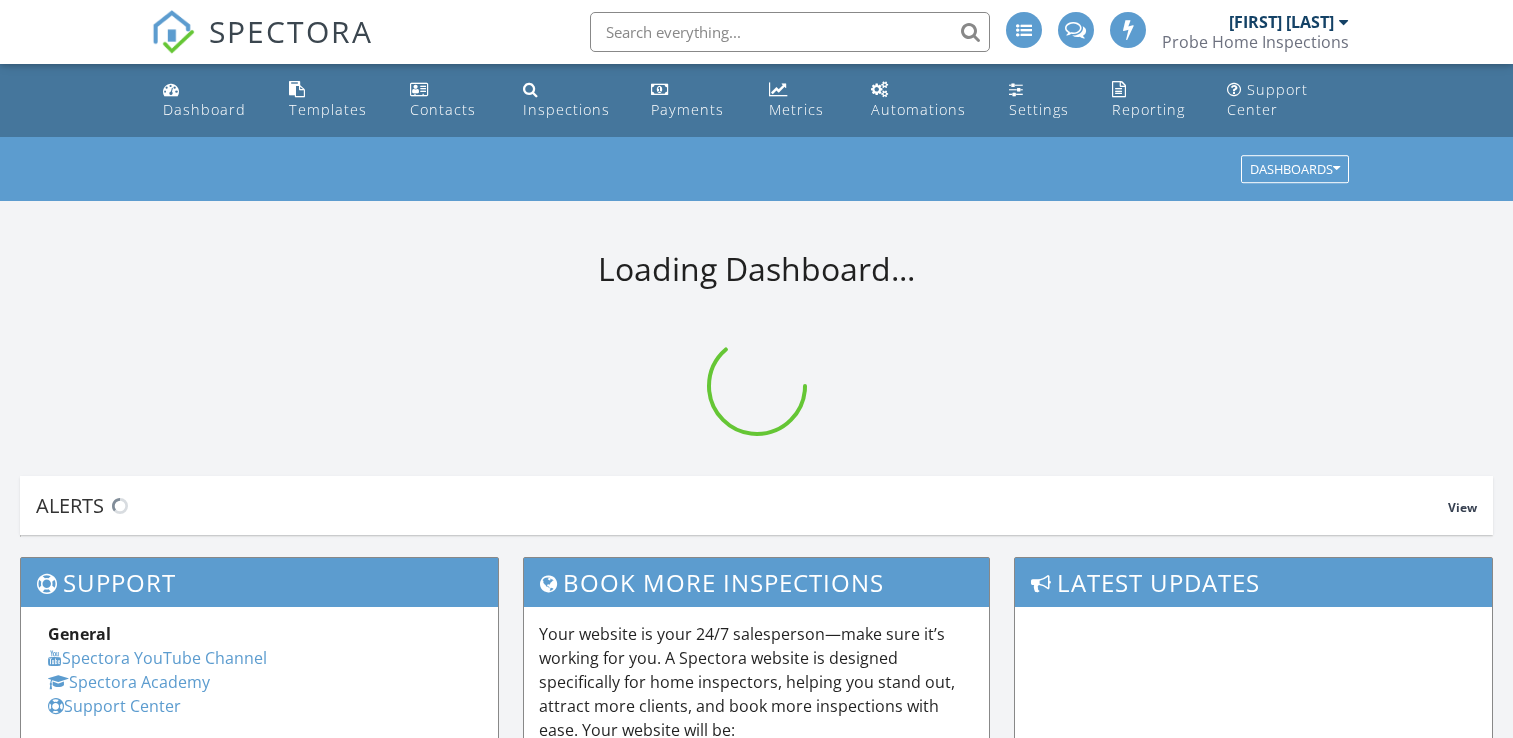 scroll, scrollTop: 0, scrollLeft: 0, axis: both 